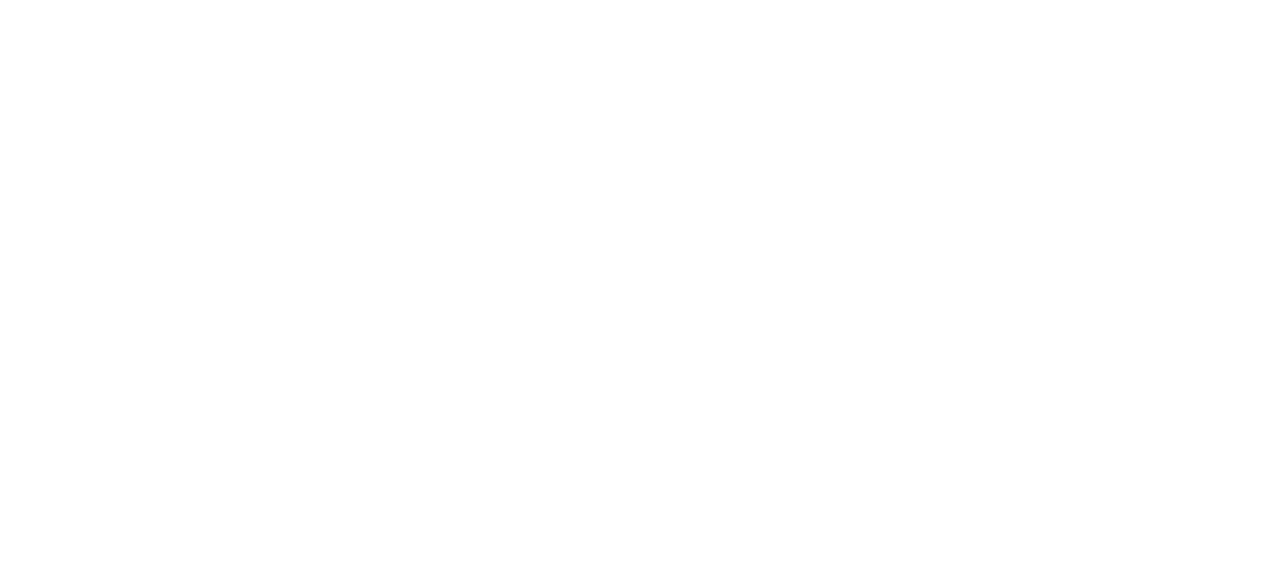 scroll, scrollTop: 0, scrollLeft: 0, axis: both 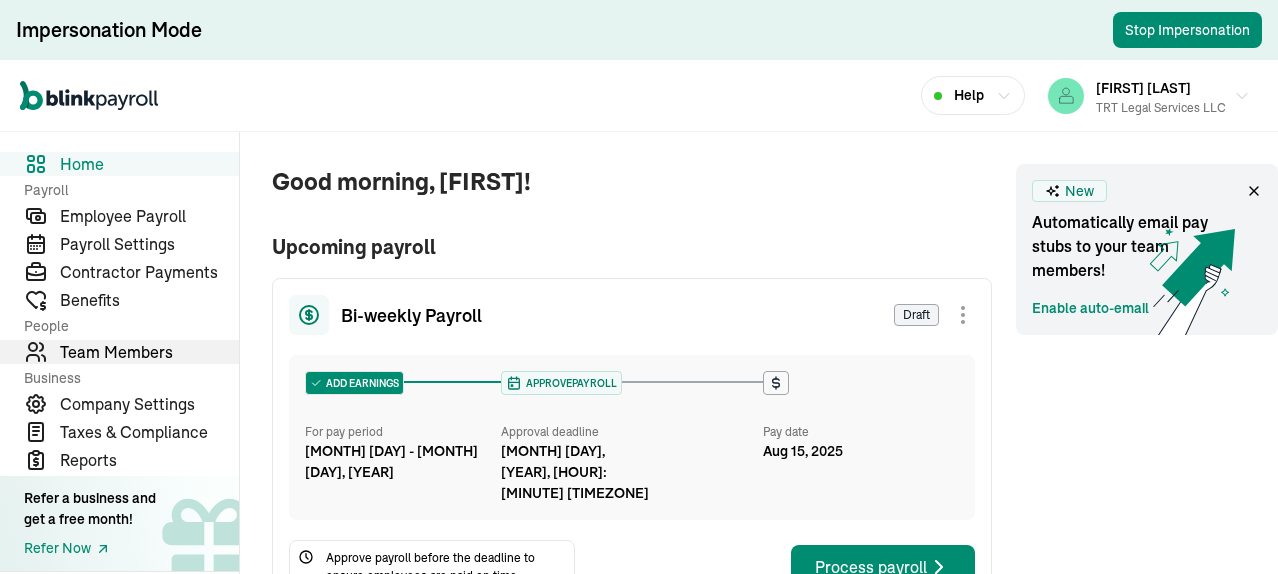 click on "Team Members" at bounding box center [149, 352] 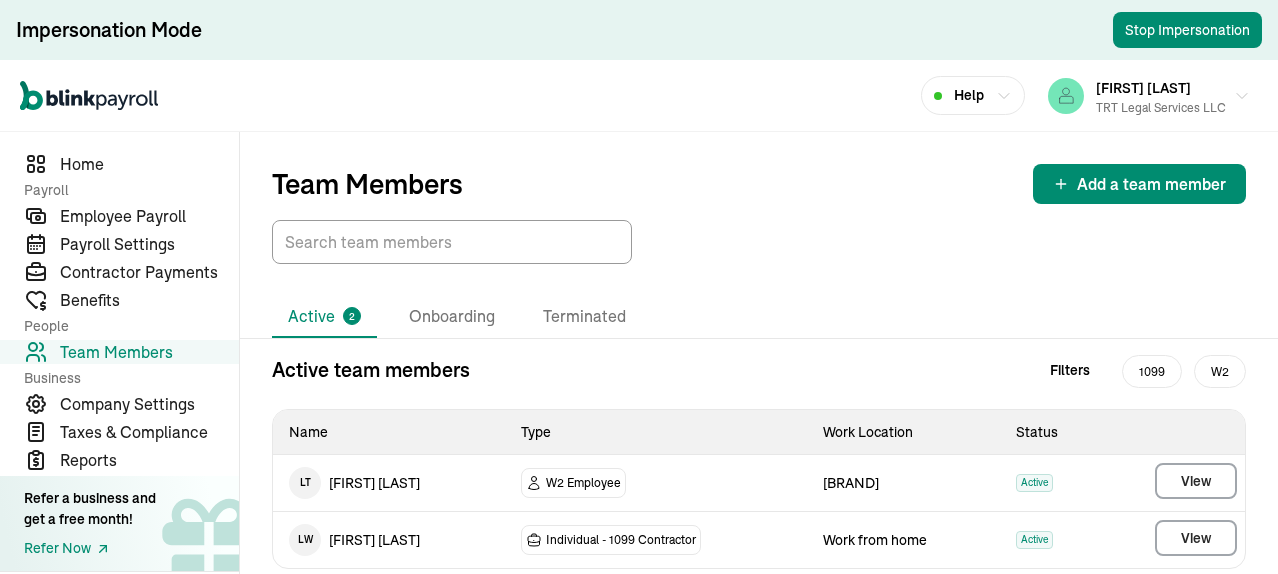 click at bounding box center (759, 242) 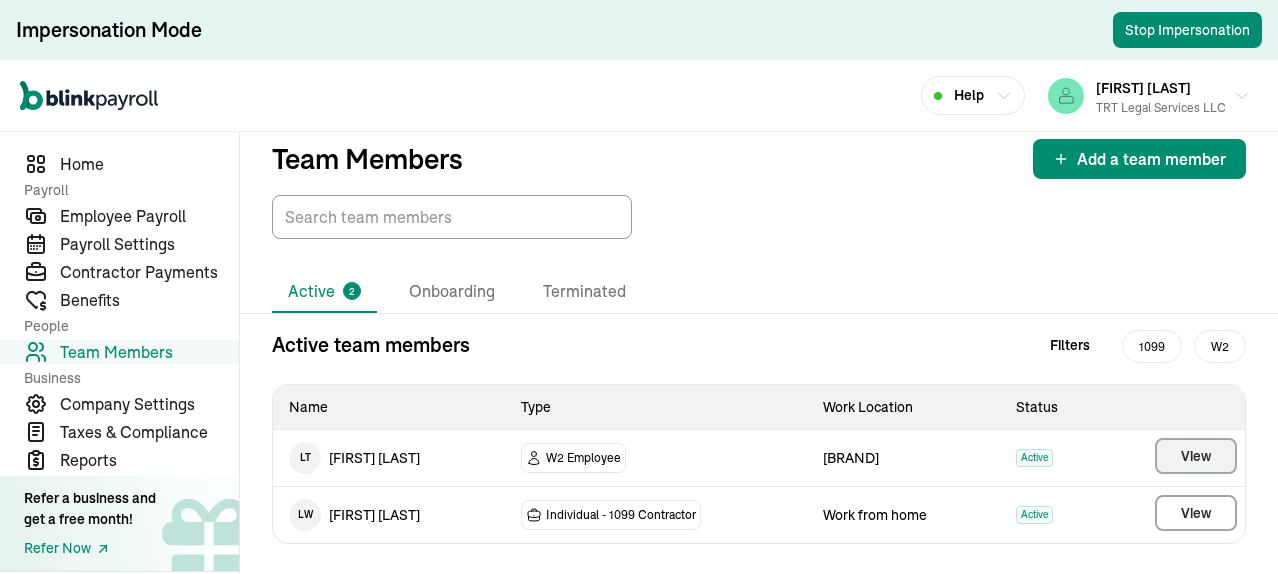 click on "View" at bounding box center [1196, 456] 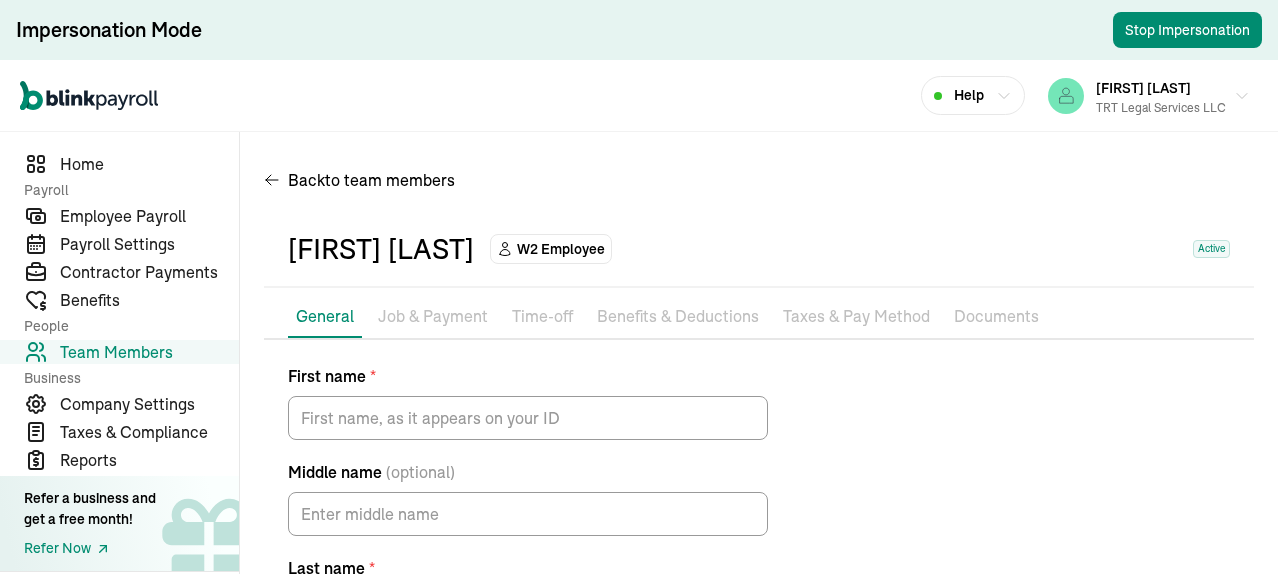 scroll, scrollTop: 0, scrollLeft: 0, axis: both 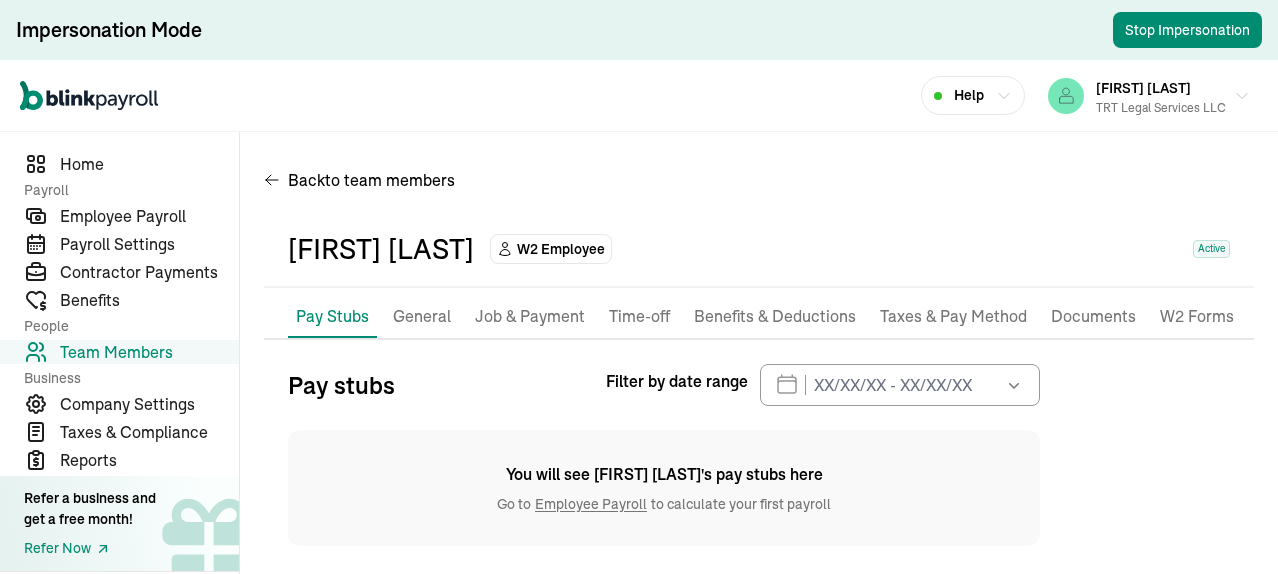 click on "Job & Payment" at bounding box center (530, 317) 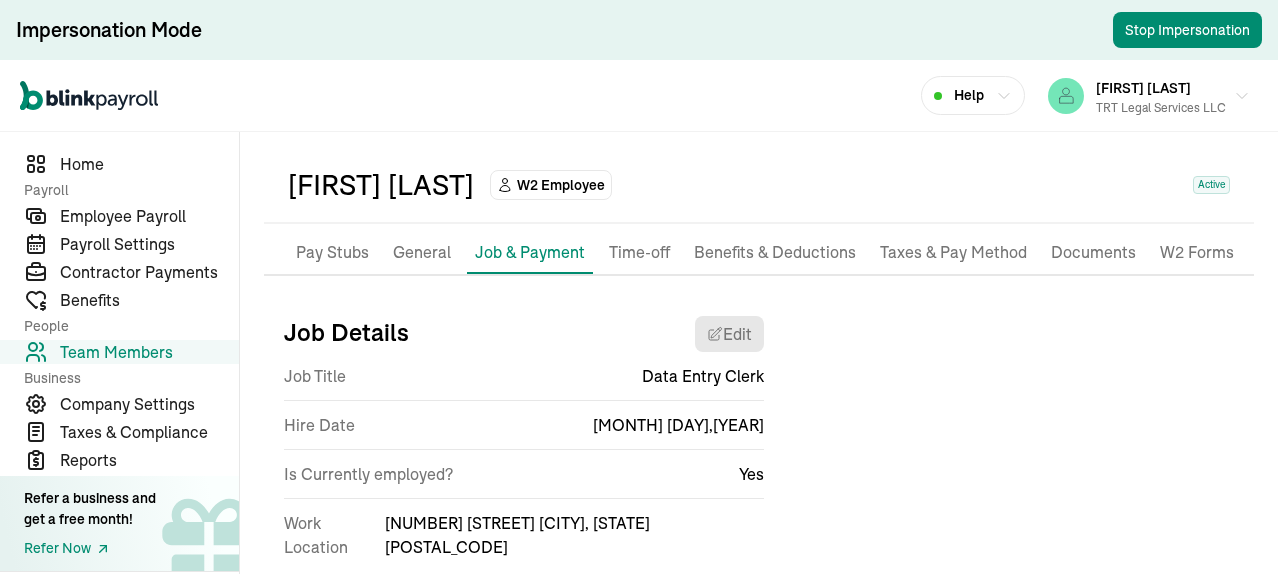 scroll, scrollTop: 0, scrollLeft: 0, axis: both 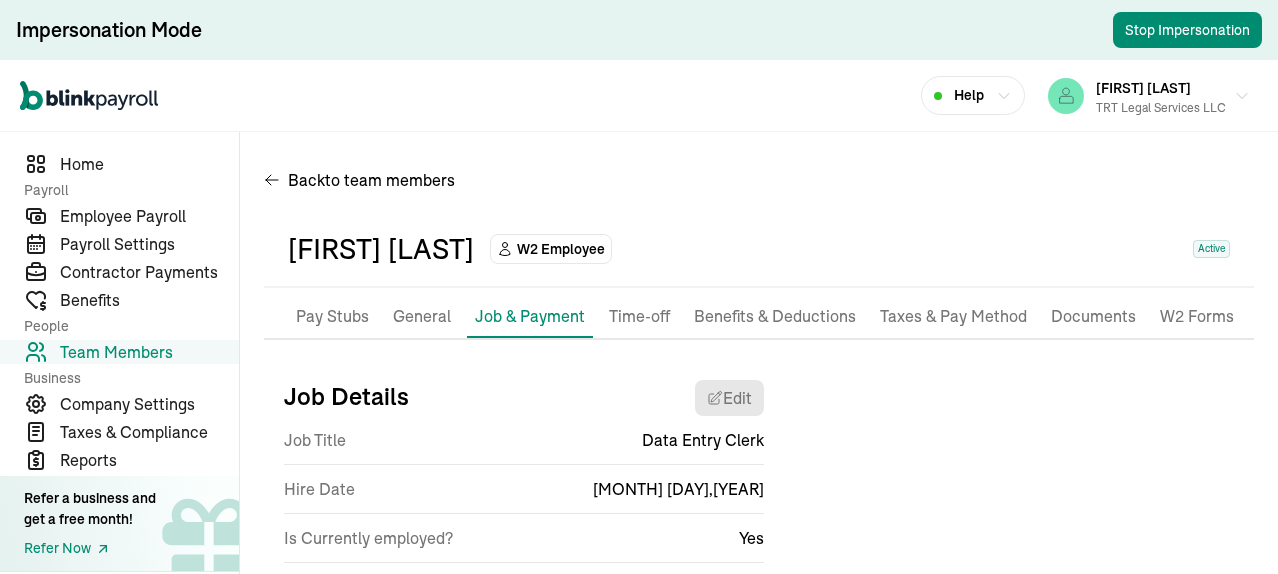click on "Taxes & Pay Method" at bounding box center [953, 317] 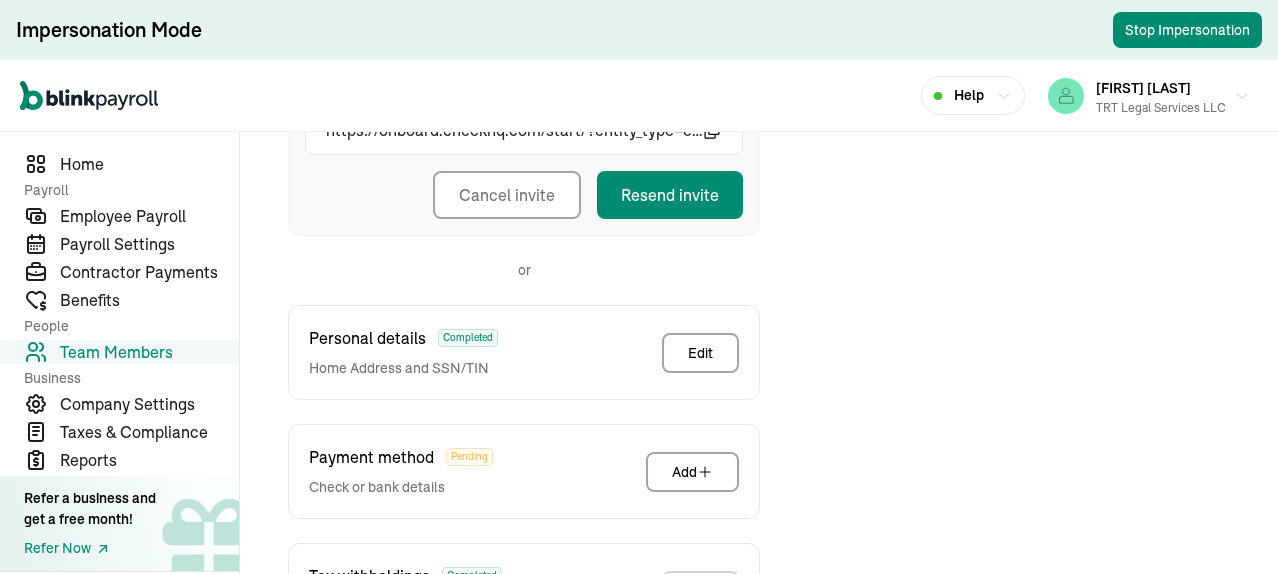 scroll, scrollTop: 598, scrollLeft: 0, axis: vertical 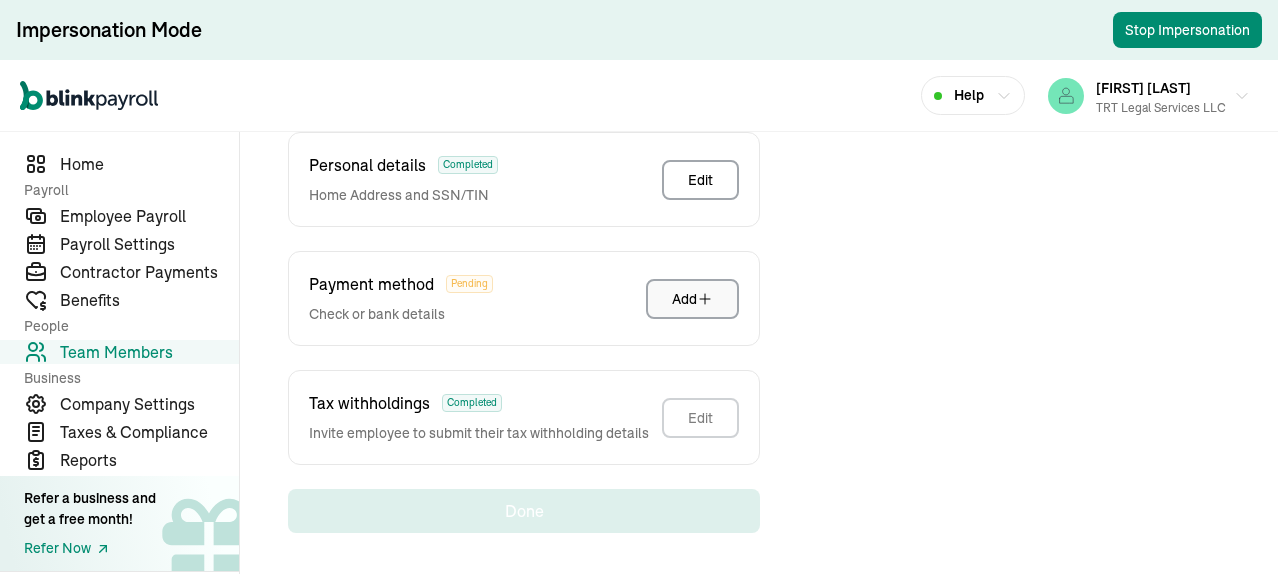 click on "Add" at bounding box center [692, 299] 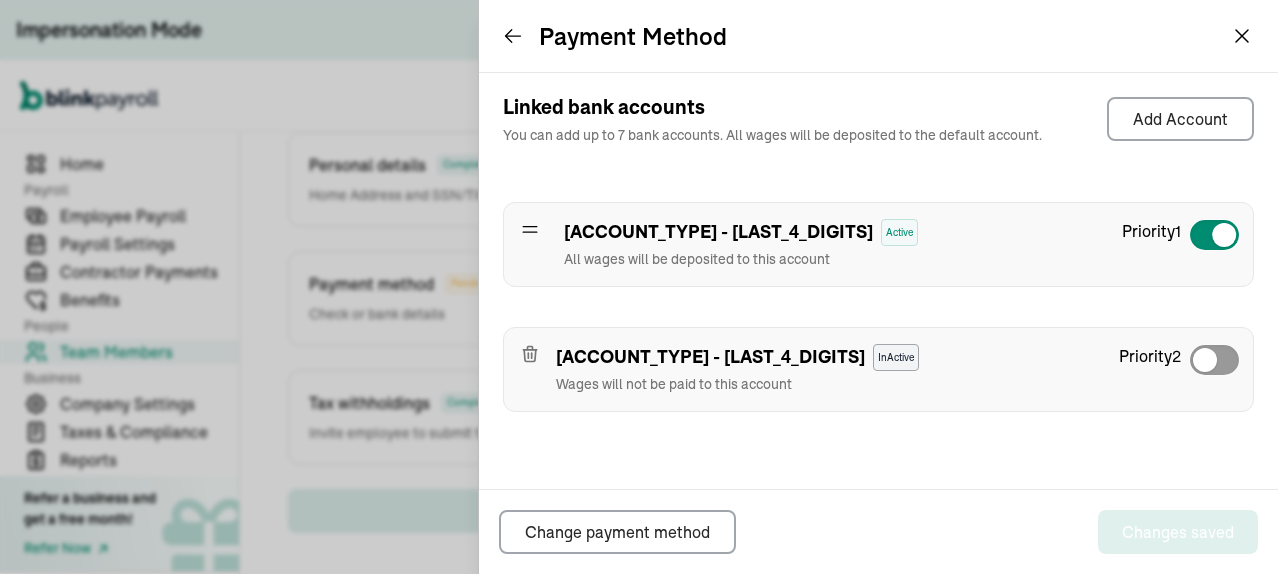scroll, scrollTop: 296, scrollLeft: 0, axis: vertical 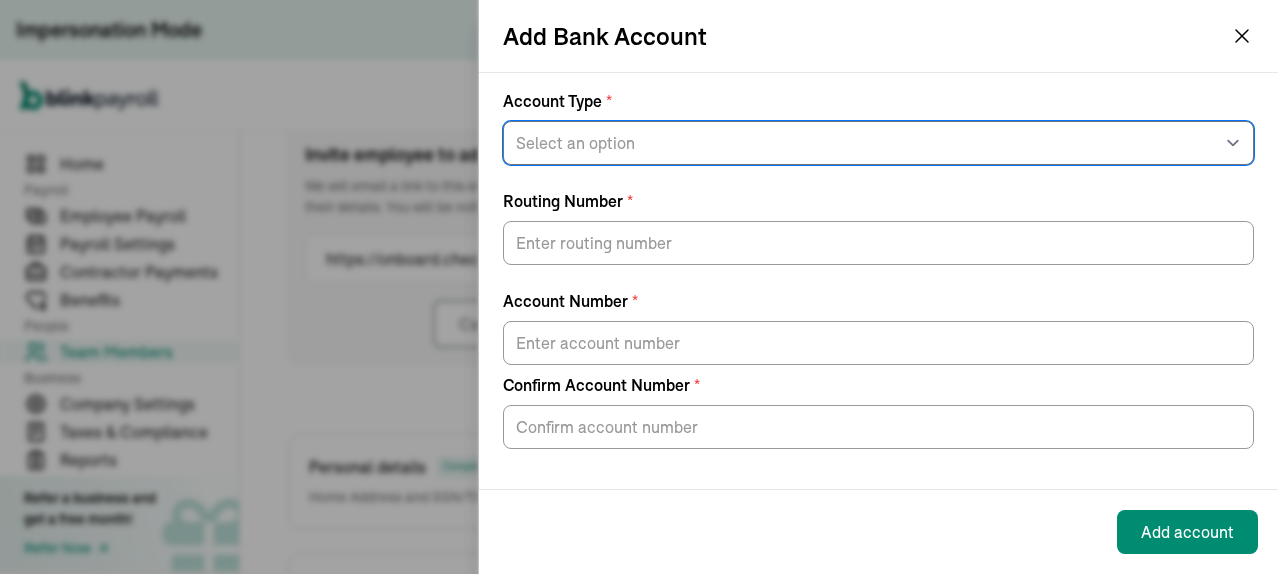 click on "Select an option Savings Checking" at bounding box center [878, 143] 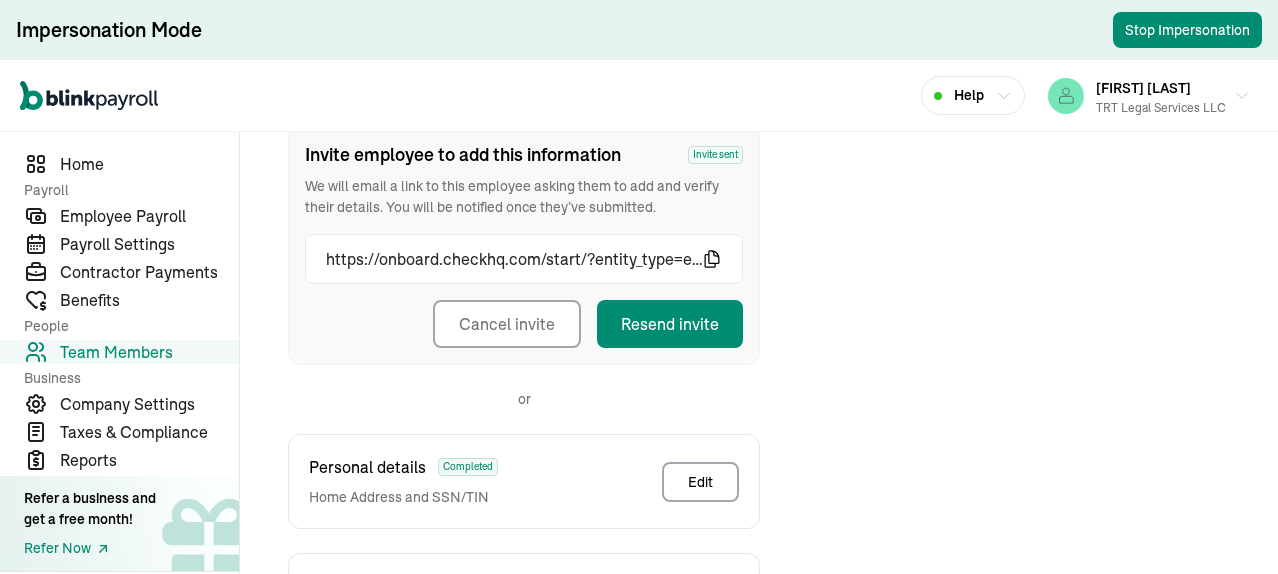 scroll, scrollTop: 496, scrollLeft: 0, axis: vertical 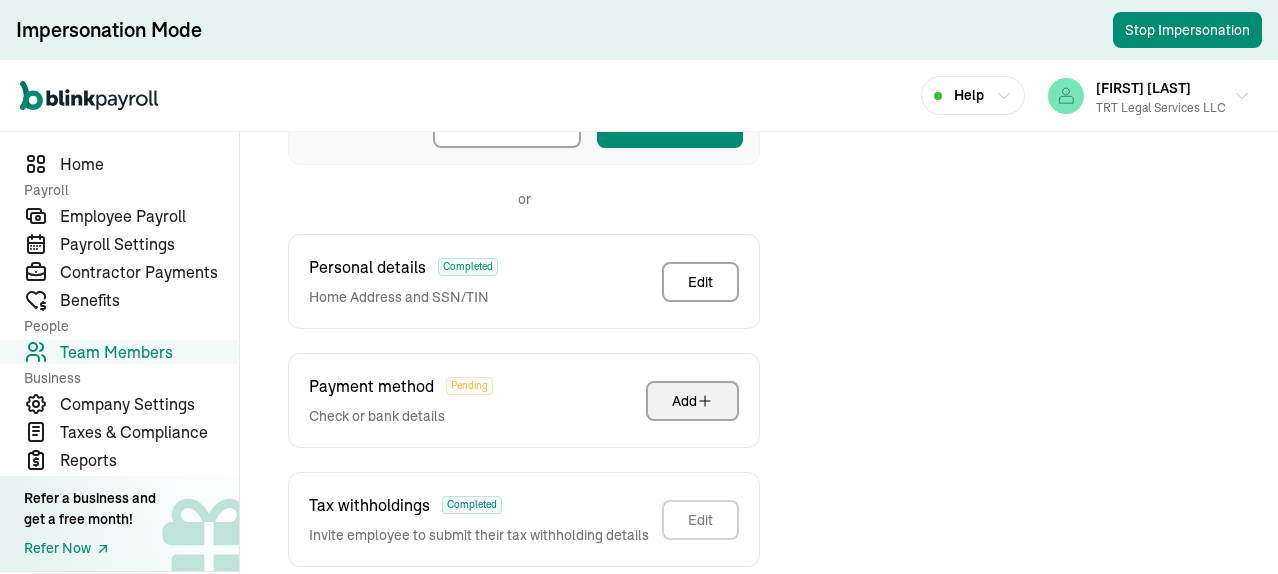 click on "Add" at bounding box center [692, 401] 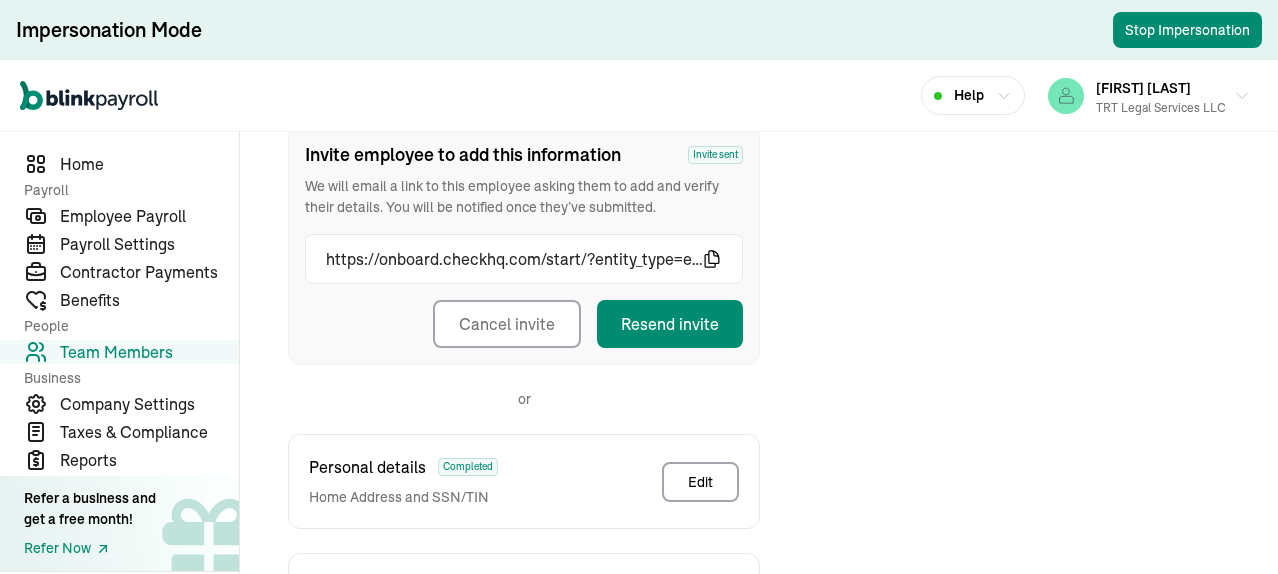 scroll, scrollTop: 496, scrollLeft: 0, axis: vertical 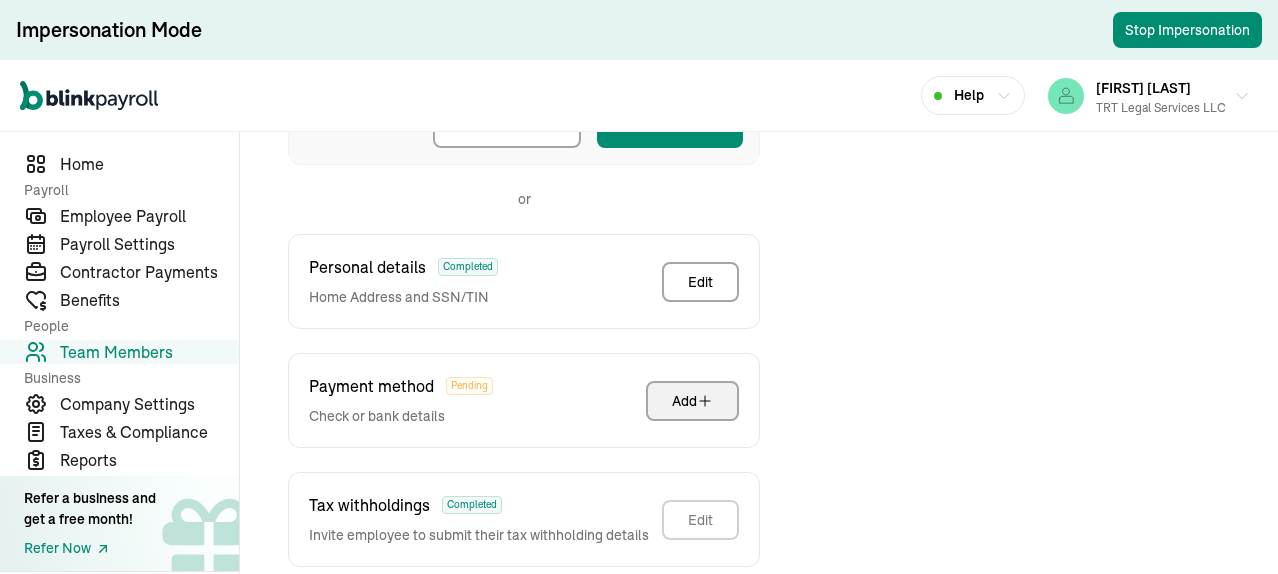 click on "Add" at bounding box center [692, 401] 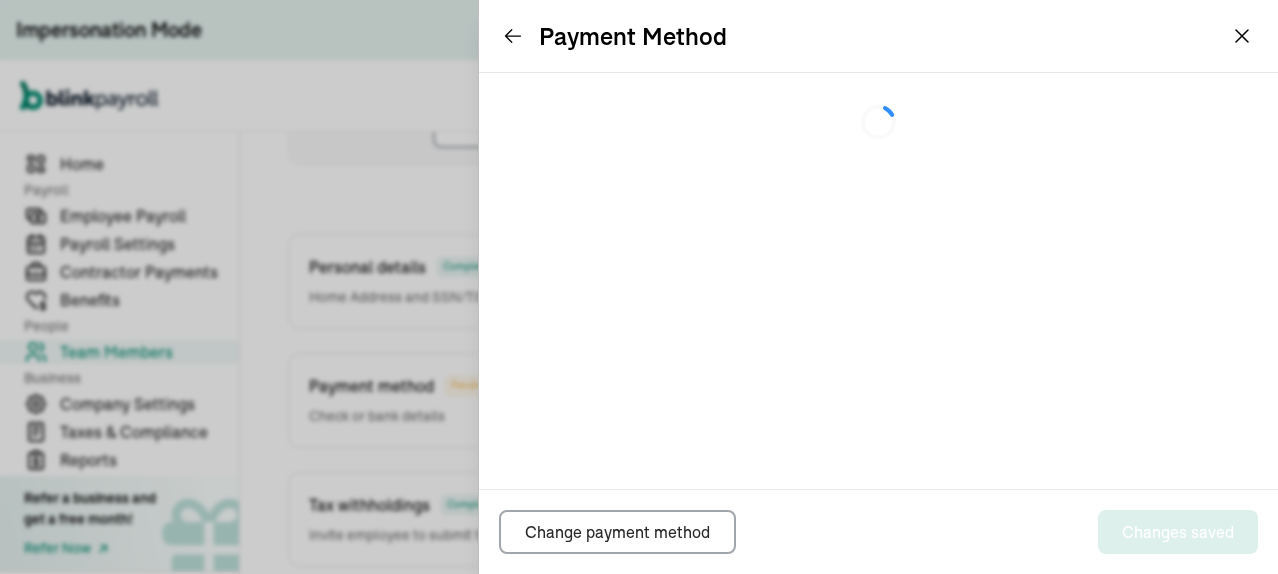 scroll, scrollTop: 296, scrollLeft: 0, axis: vertical 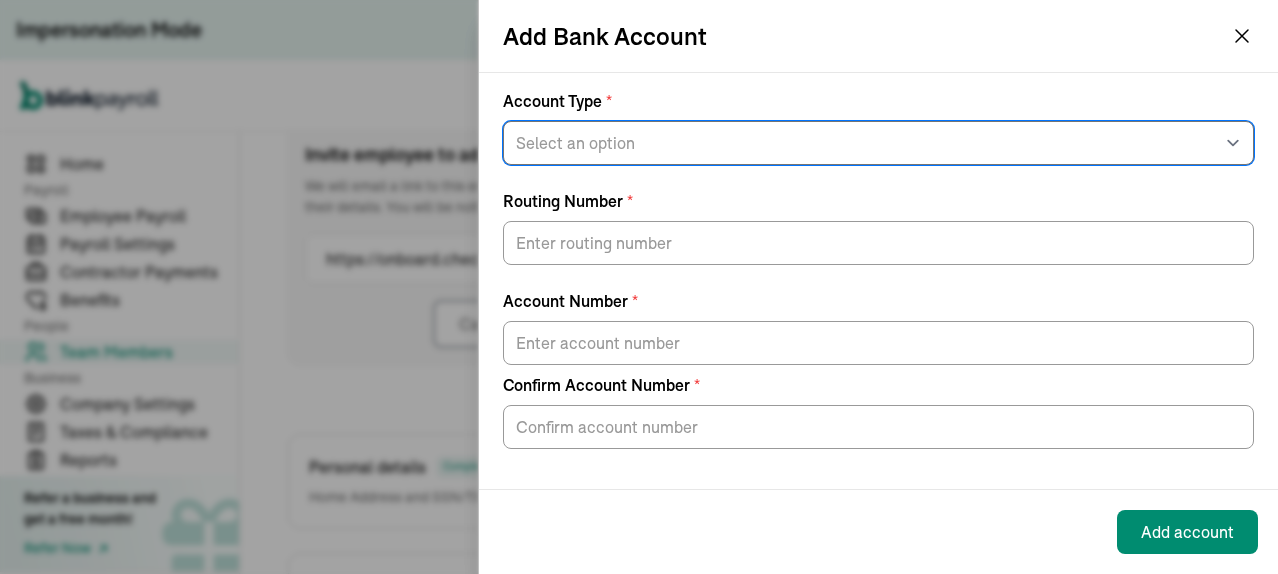 click on "Select an option Savings Checking" at bounding box center (878, 143) 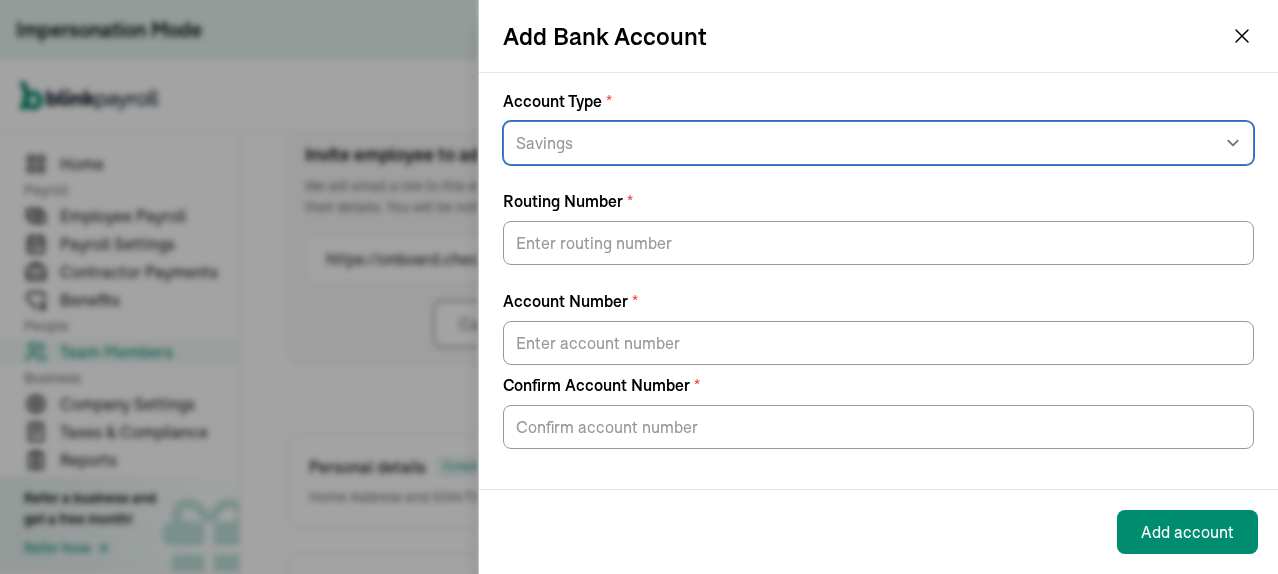 click on "Select an option Savings Checking" at bounding box center (878, 143) 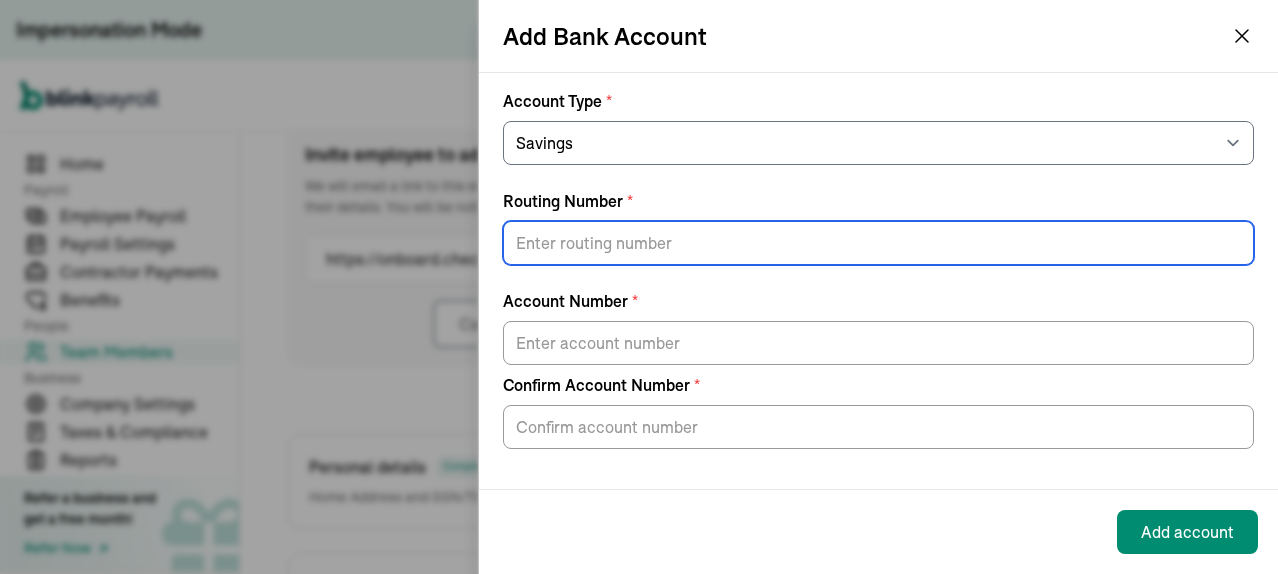 click on "Routing Number   *" at bounding box center (878, 243) 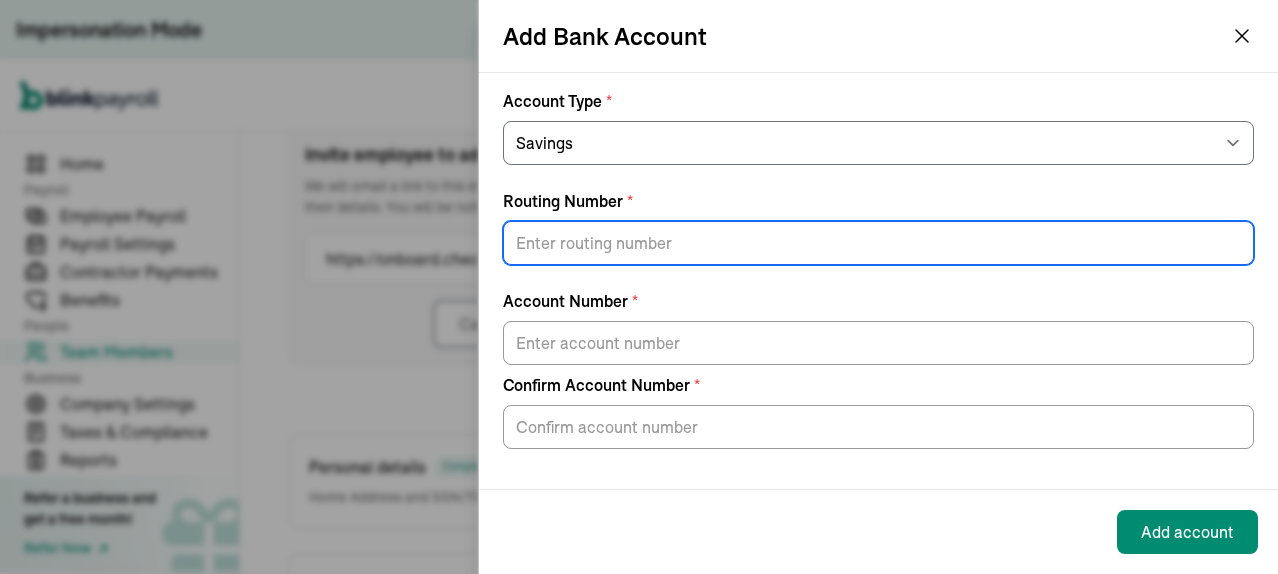 click on "Routing Number   *" at bounding box center (878, 243) 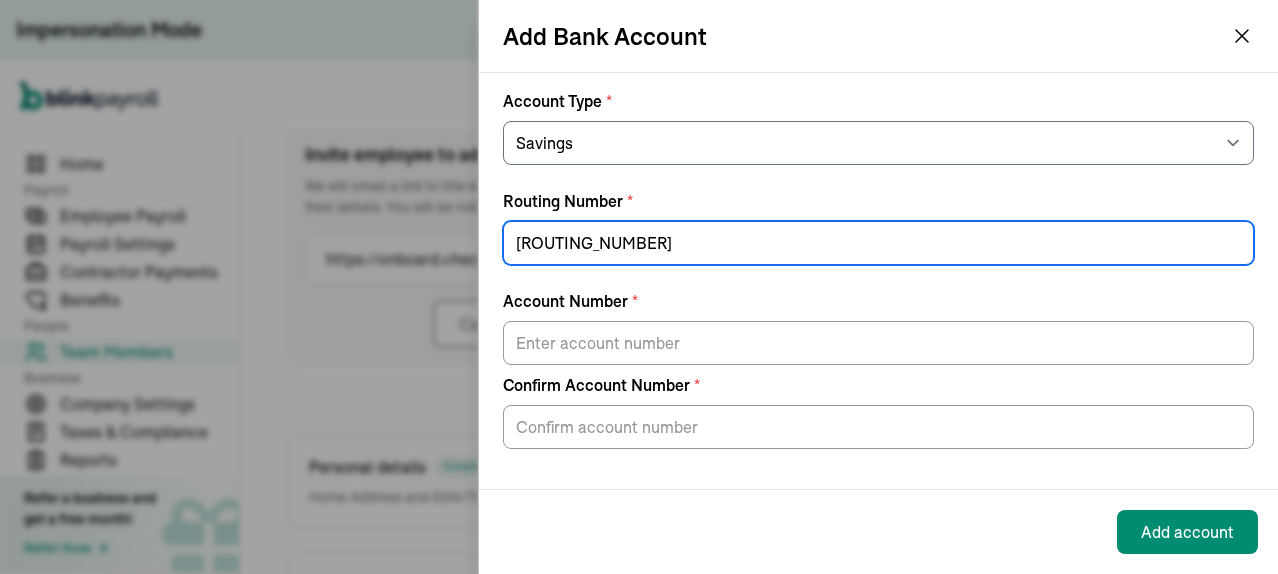 type on "274976067" 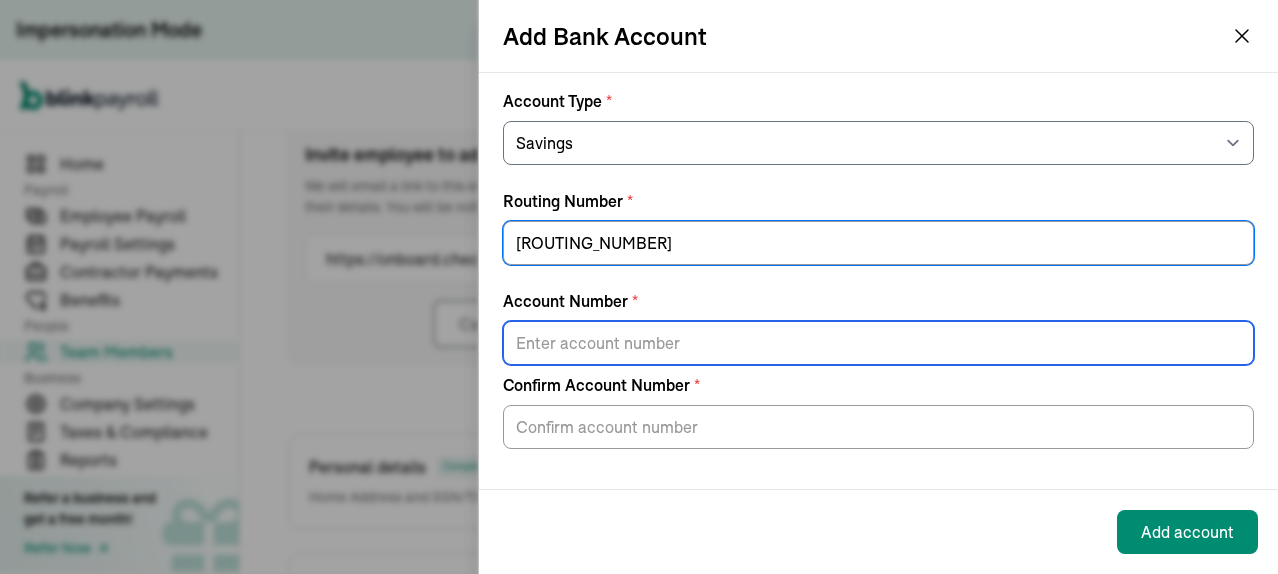click on "Account Number   *" at bounding box center (878, 343) 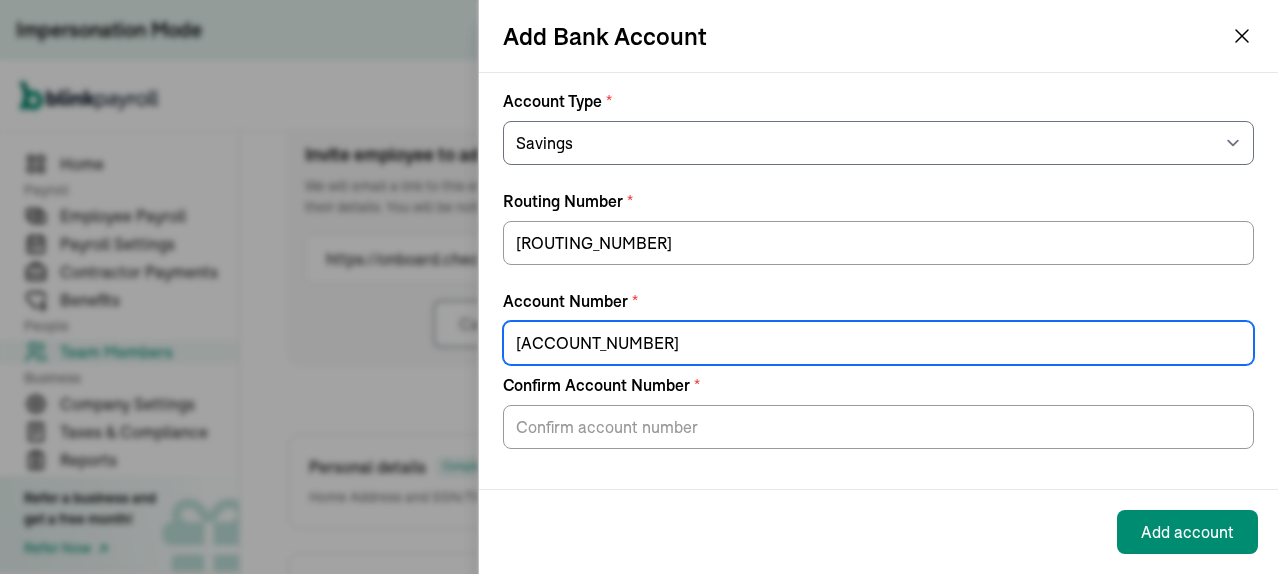 type on "600203913876" 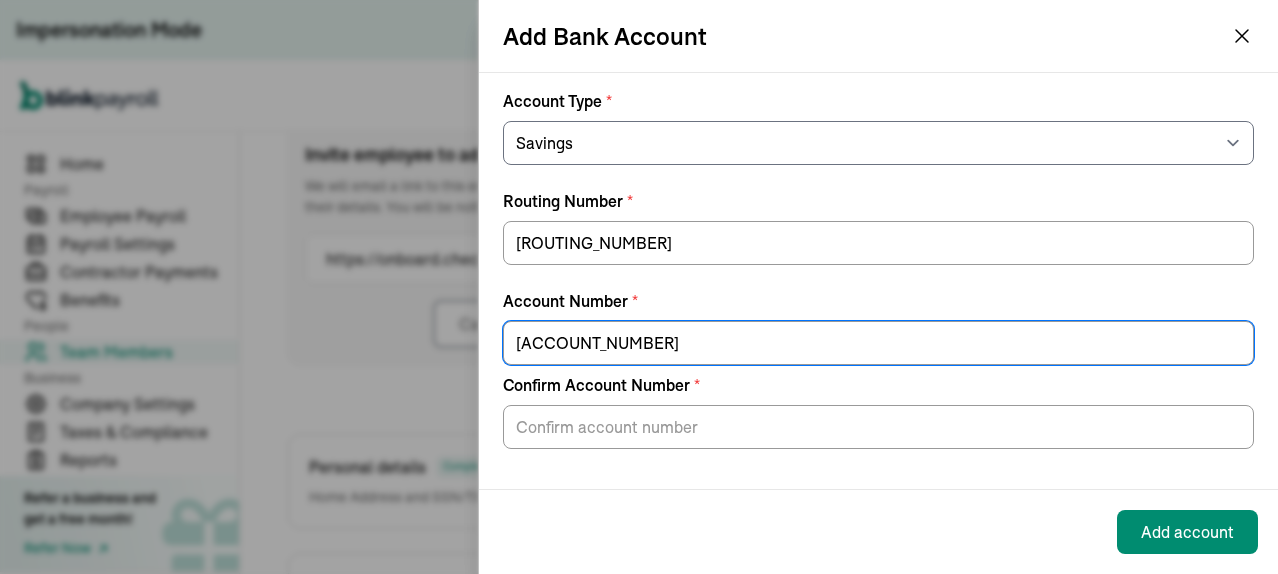 click on "Add Bank Account" at bounding box center [878, 36] 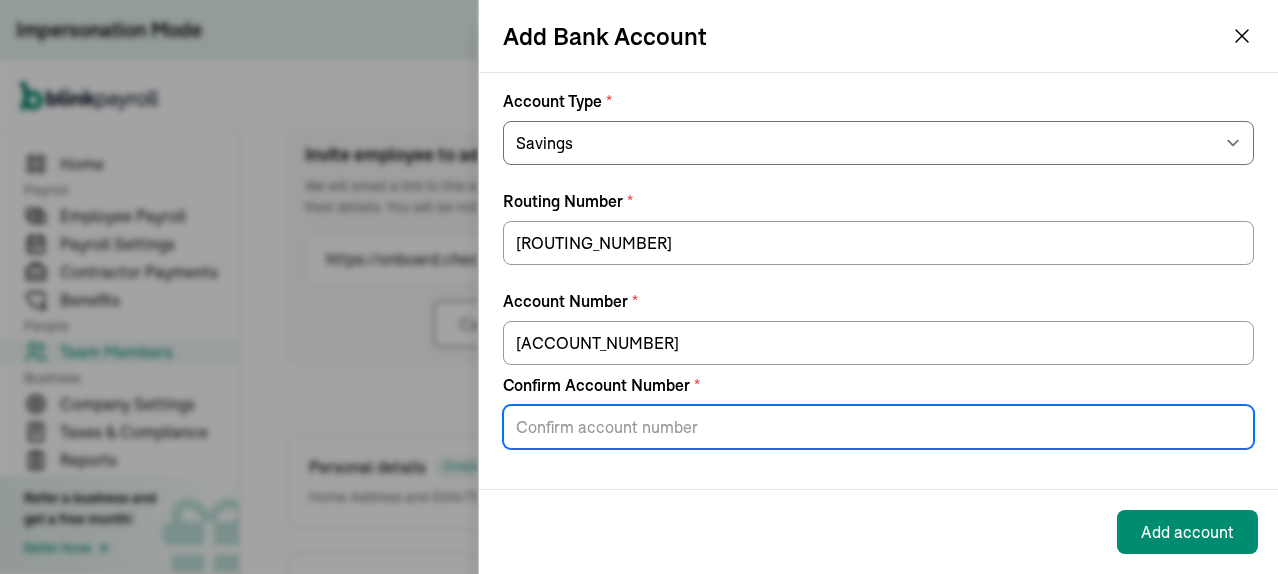click on "Confirm Account Number   *" at bounding box center (878, 427) 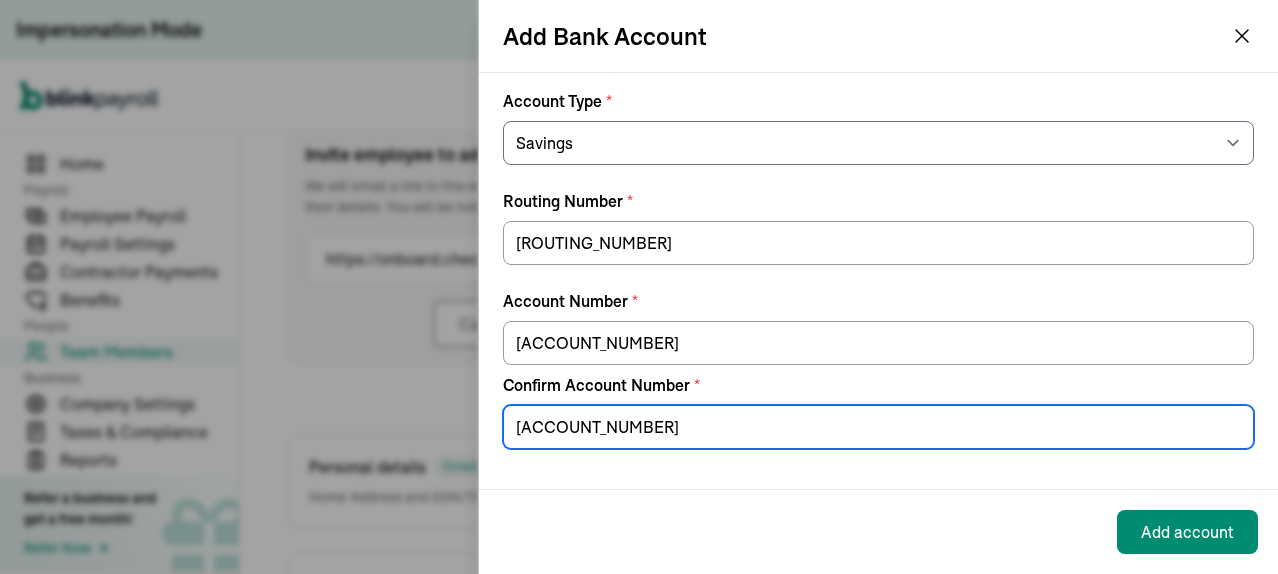 type on "600203913876" 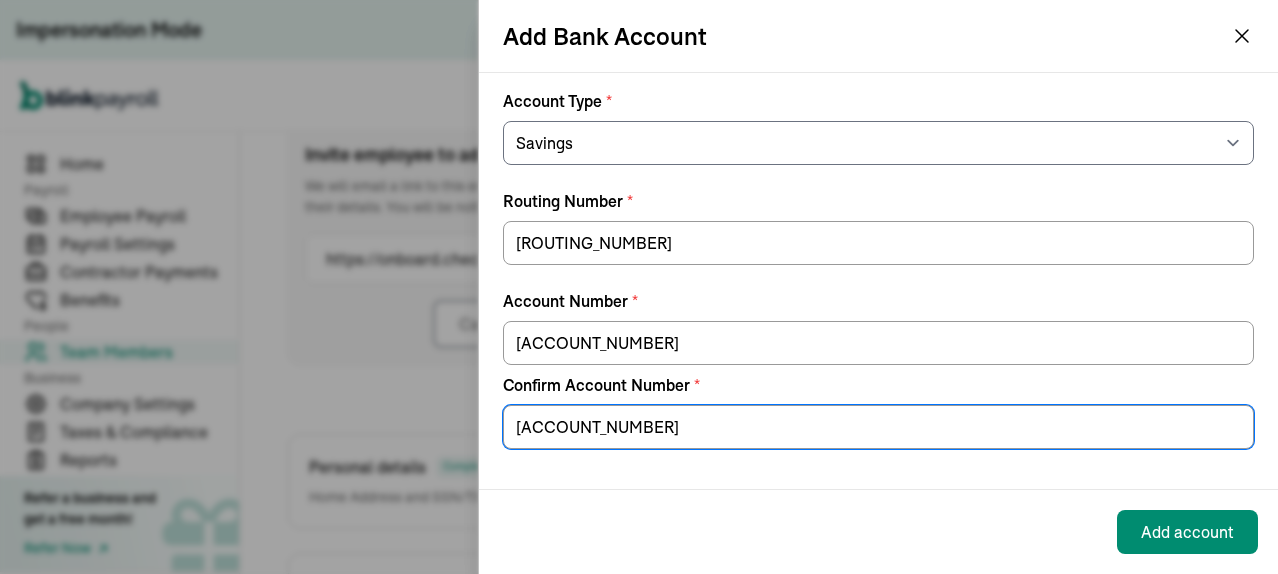 click on "Add Bank Account" at bounding box center [878, 36] 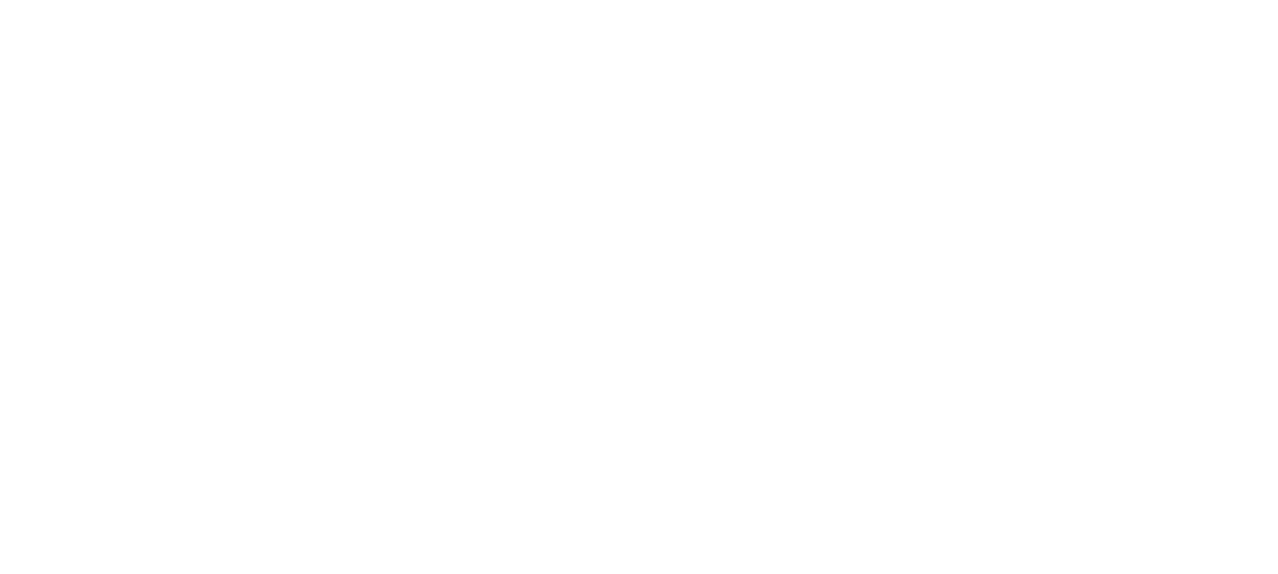 scroll, scrollTop: 0, scrollLeft: 0, axis: both 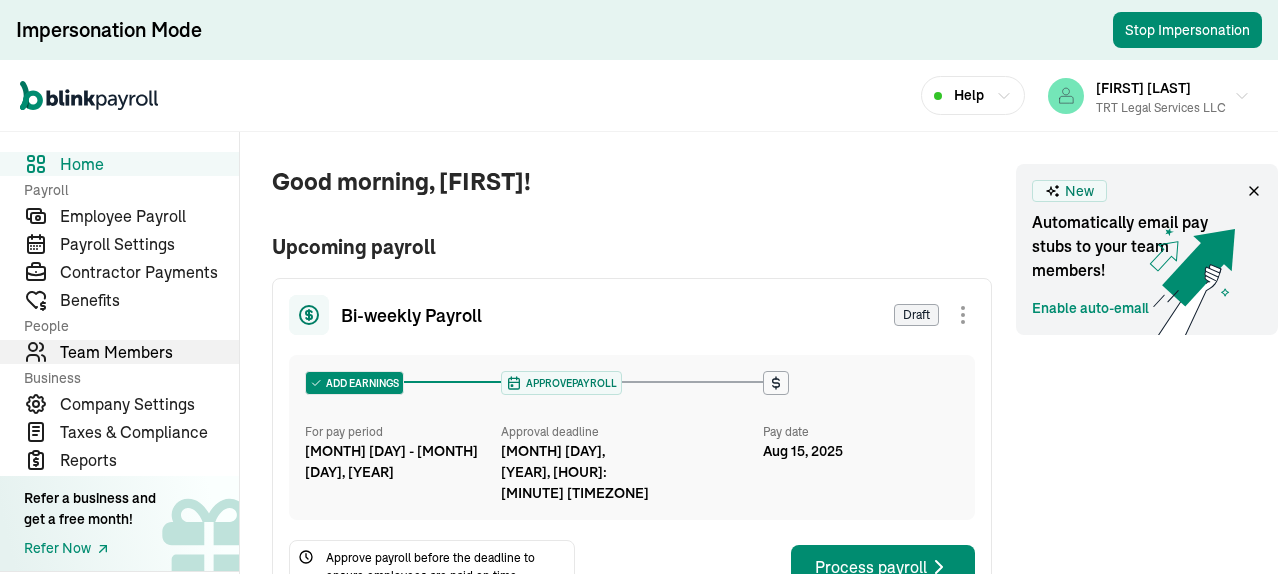 click on "Team Members" at bounding box center (149, 352) 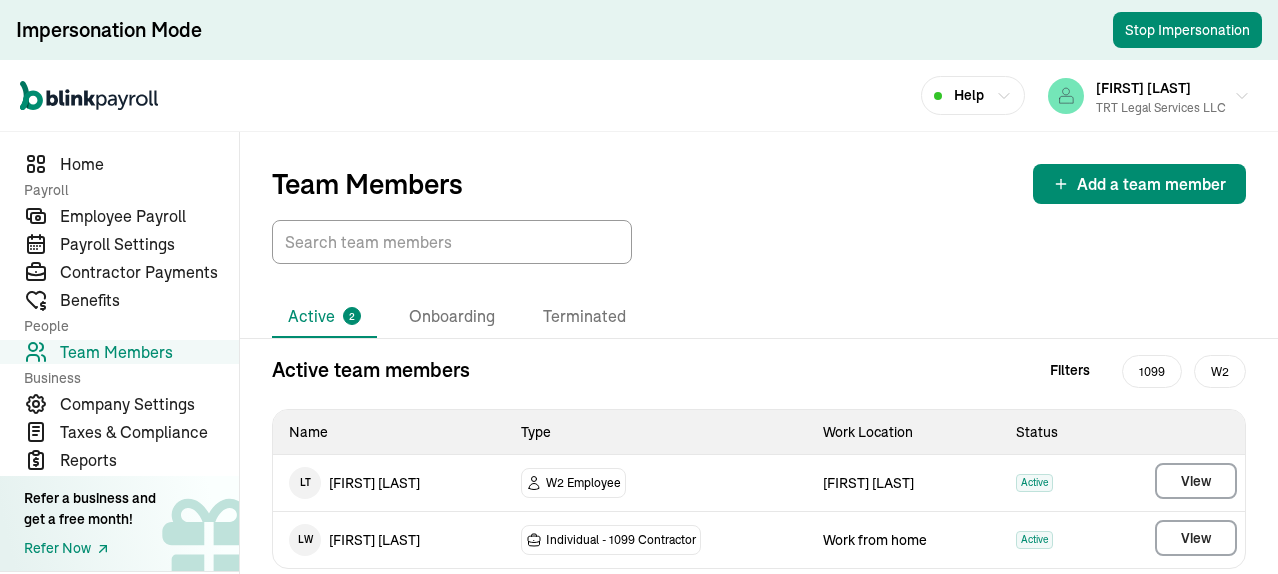 click at bounding box center (759, 242) 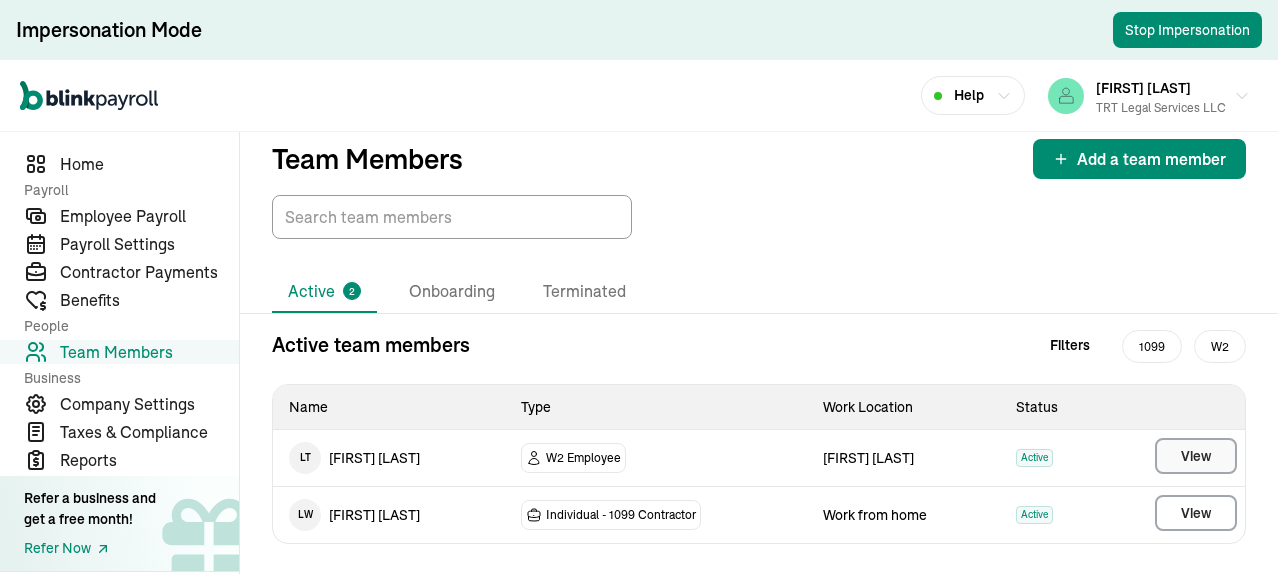 click on "View" at bounding box center [1196, 456] 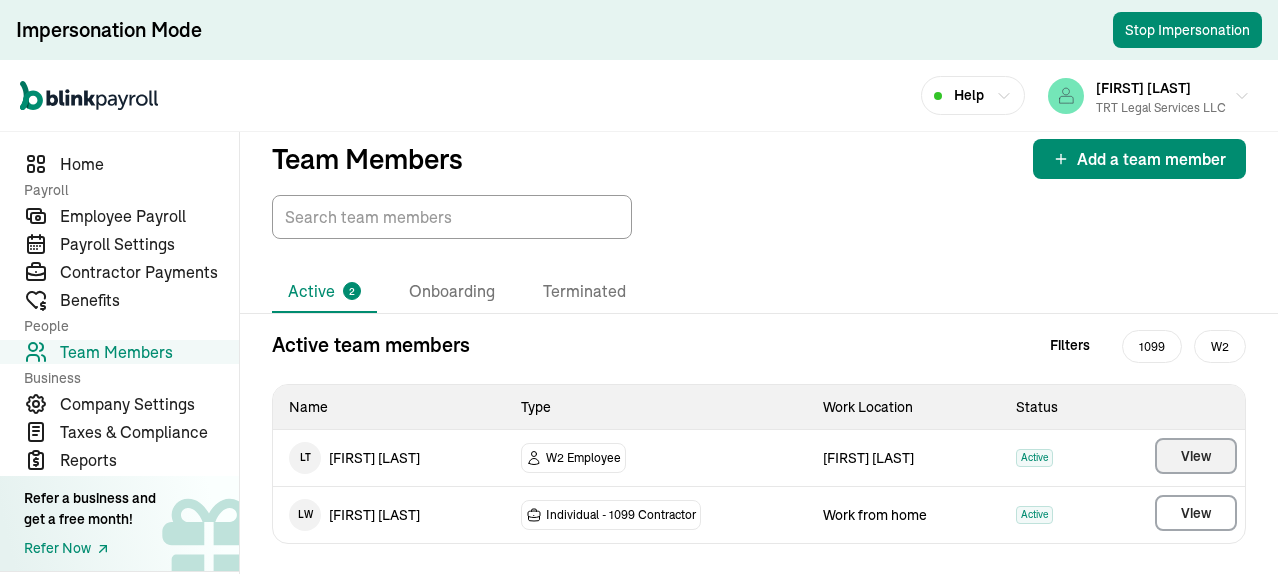 scroll, scrollTop: 0, scrollLeft: 0, axis: both 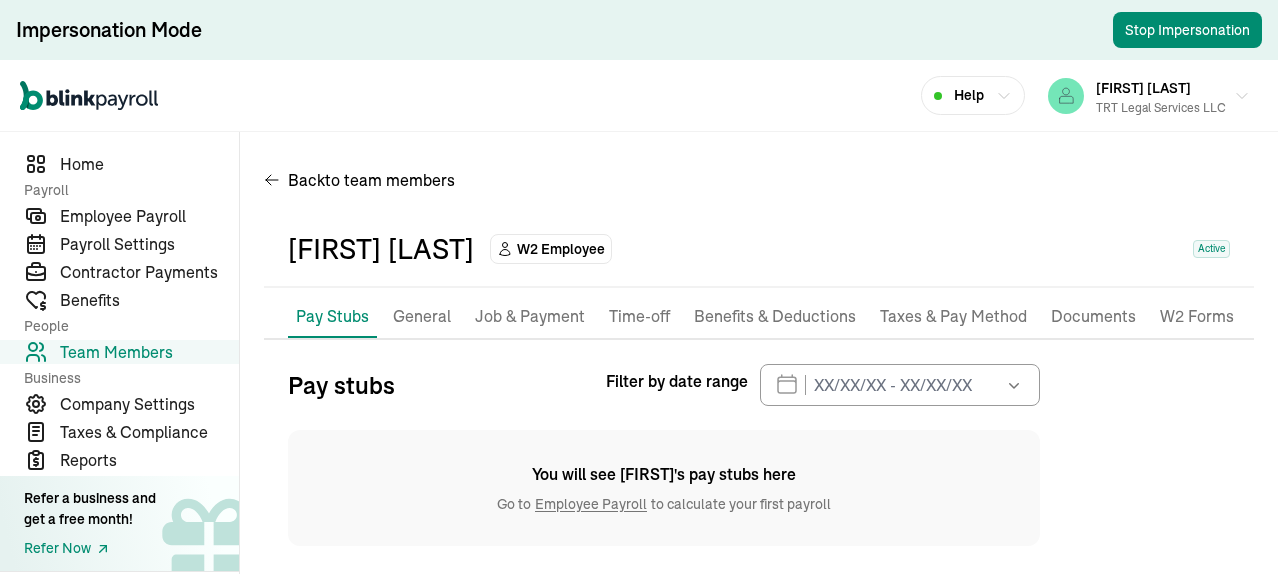 click on "Job & Payment" at bounding box center [530, 317] 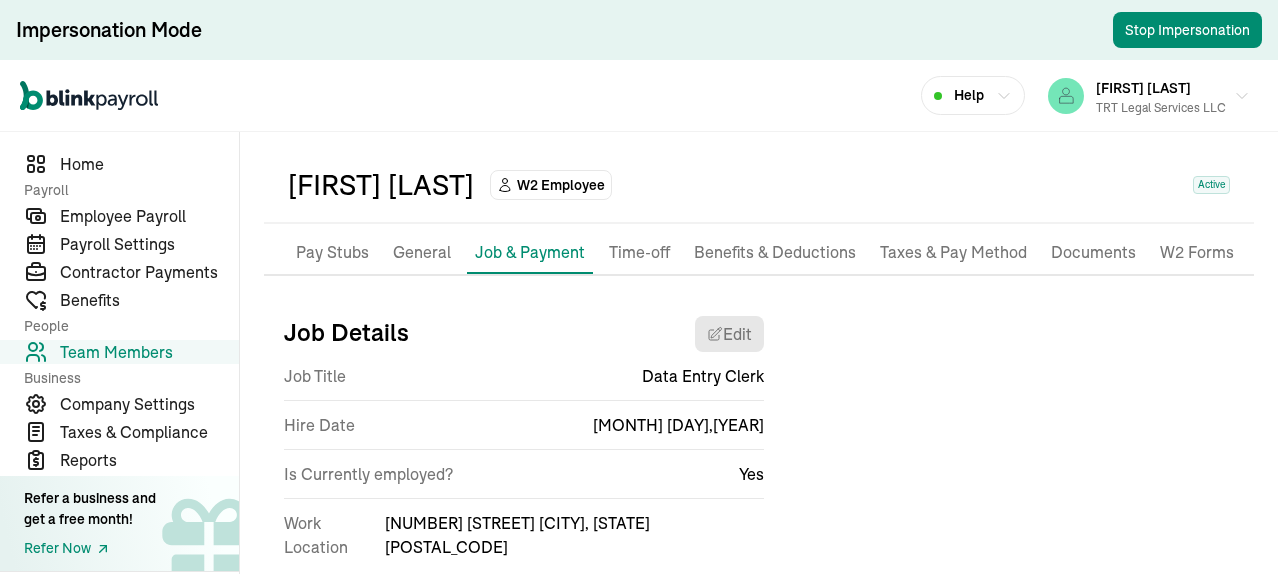 scroll, scrollTop: 0, scrollLeft: 0, axis: both 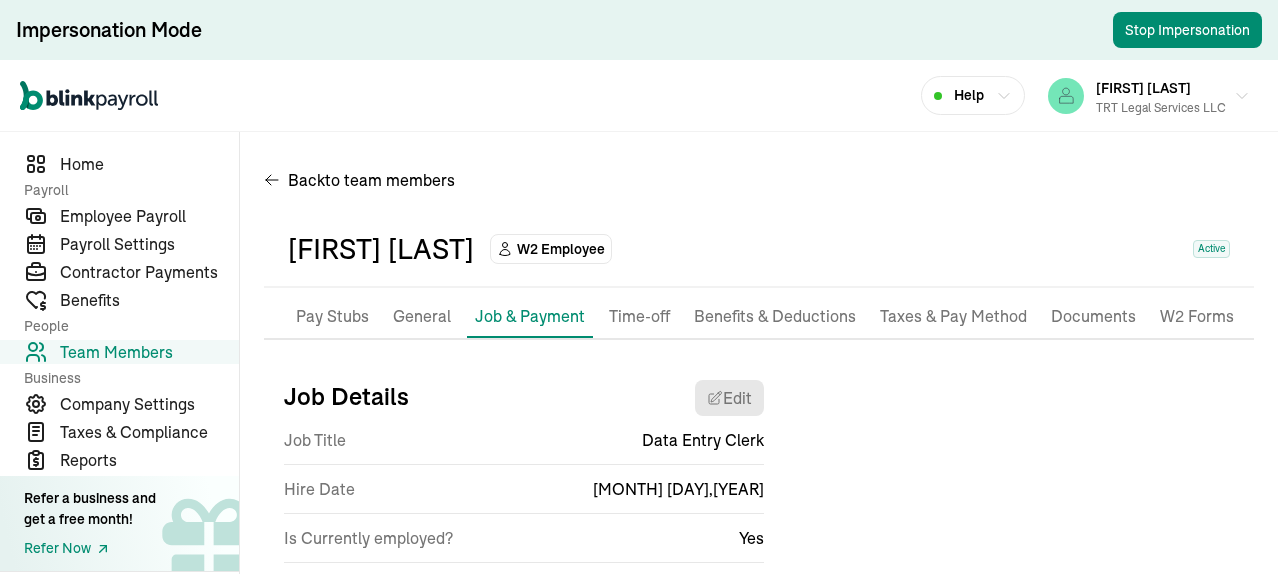 click on "Taxes & Pay Method" at bounding box center [953, 317] 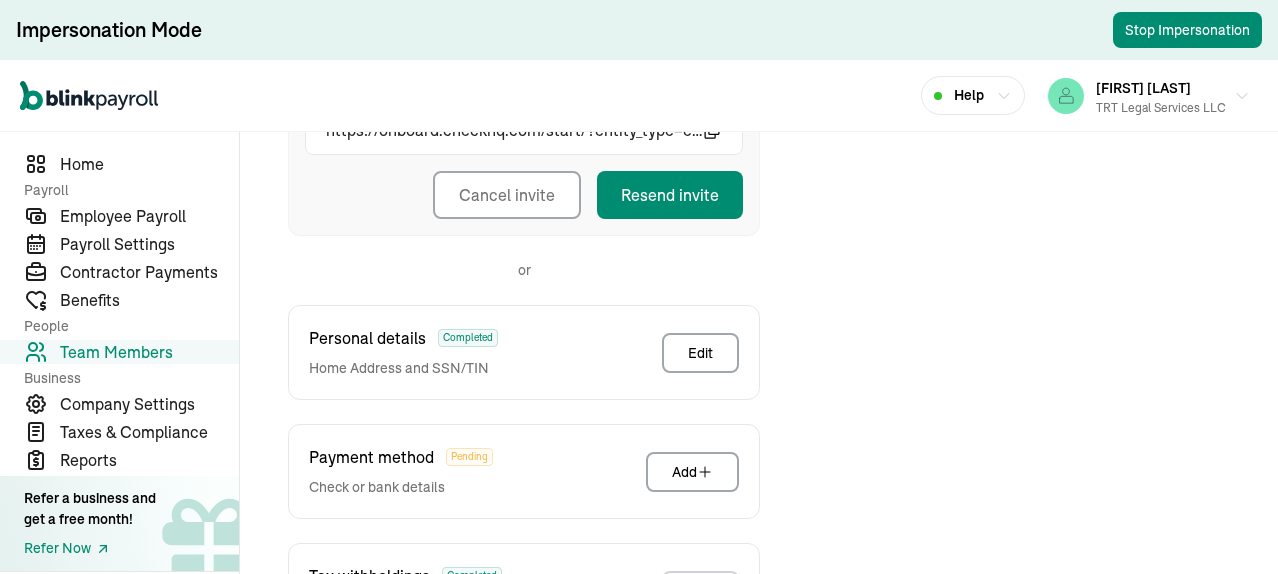 scroll, scrollTop: 598, scrollLeft: 0, axis: vertical 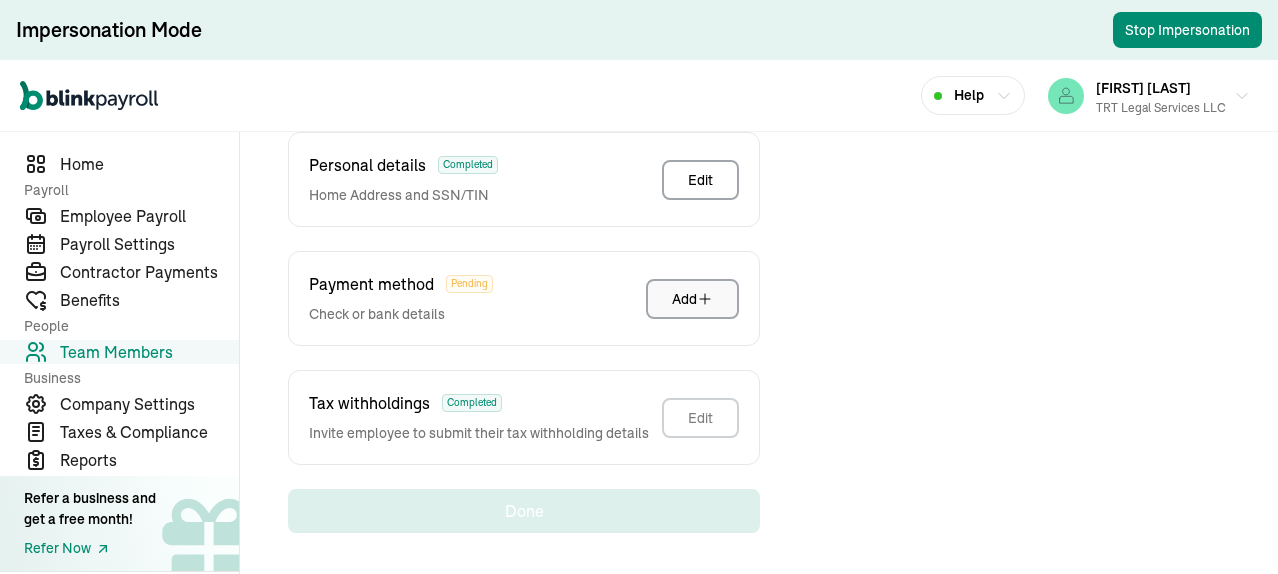 click on "Add" at bounding box center [692, 299] 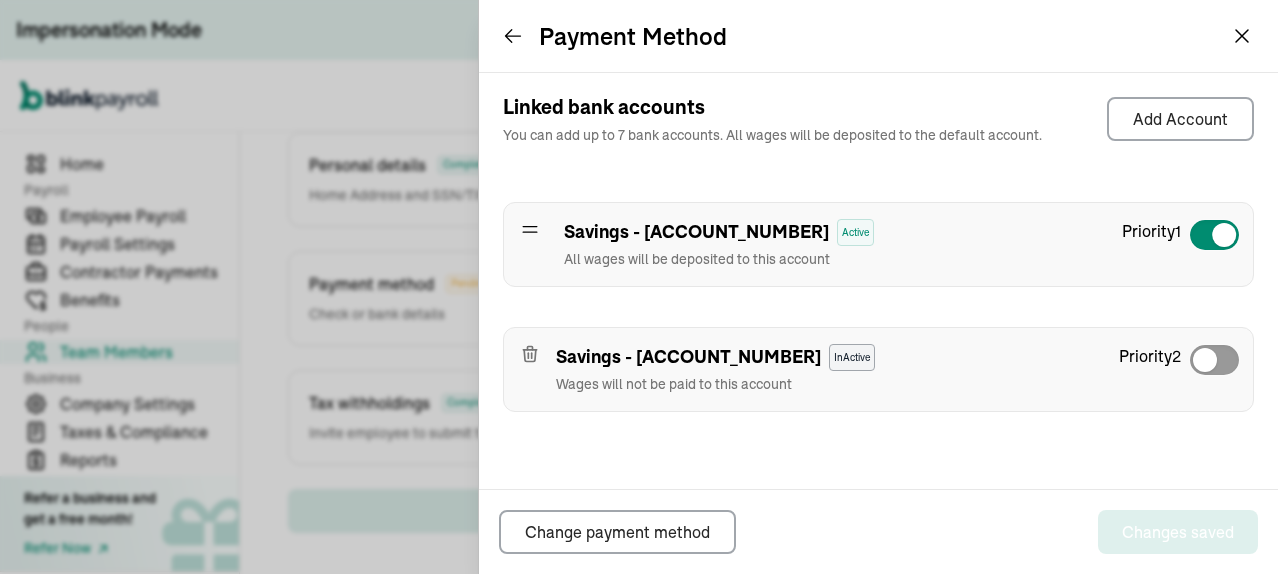 scroll, scrollTop: 296, scrollLeft: 0, axis: vertical 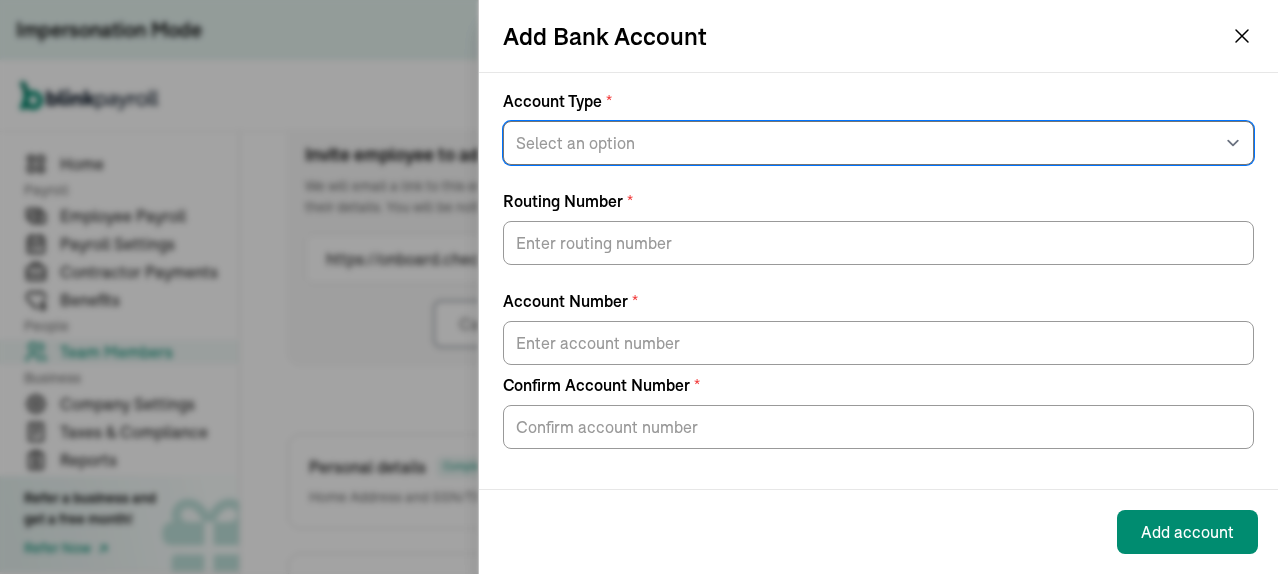click on "Select an option Savings Checking" at bounding box center [878, 143] 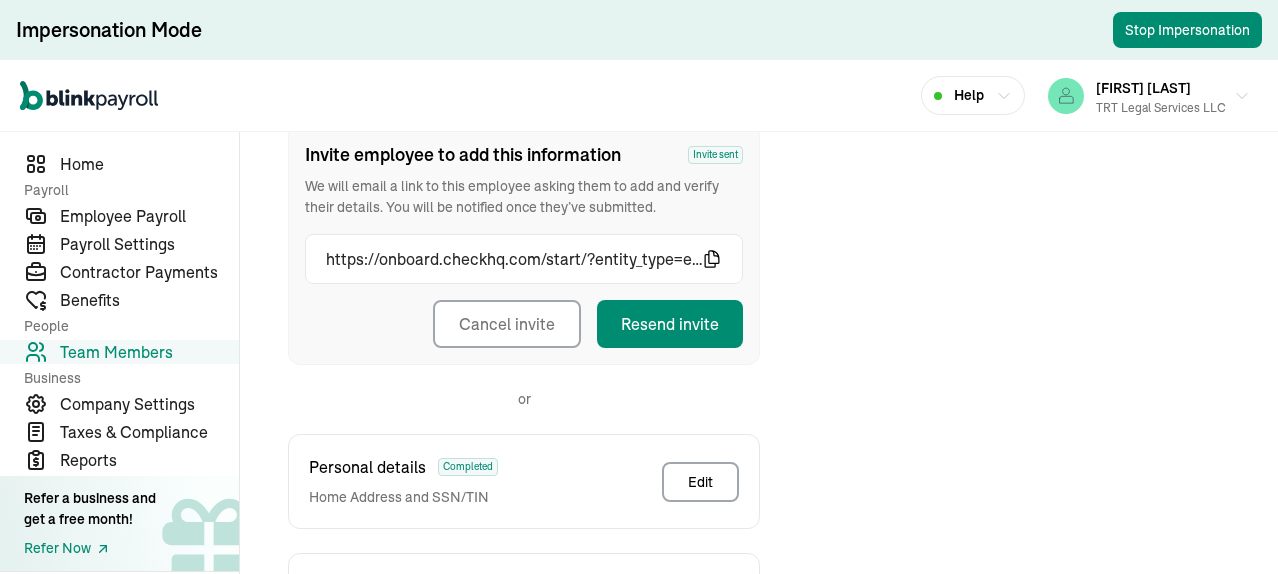 scroll, scrollTop: 496, scrollLeft: 0, axis: vertical 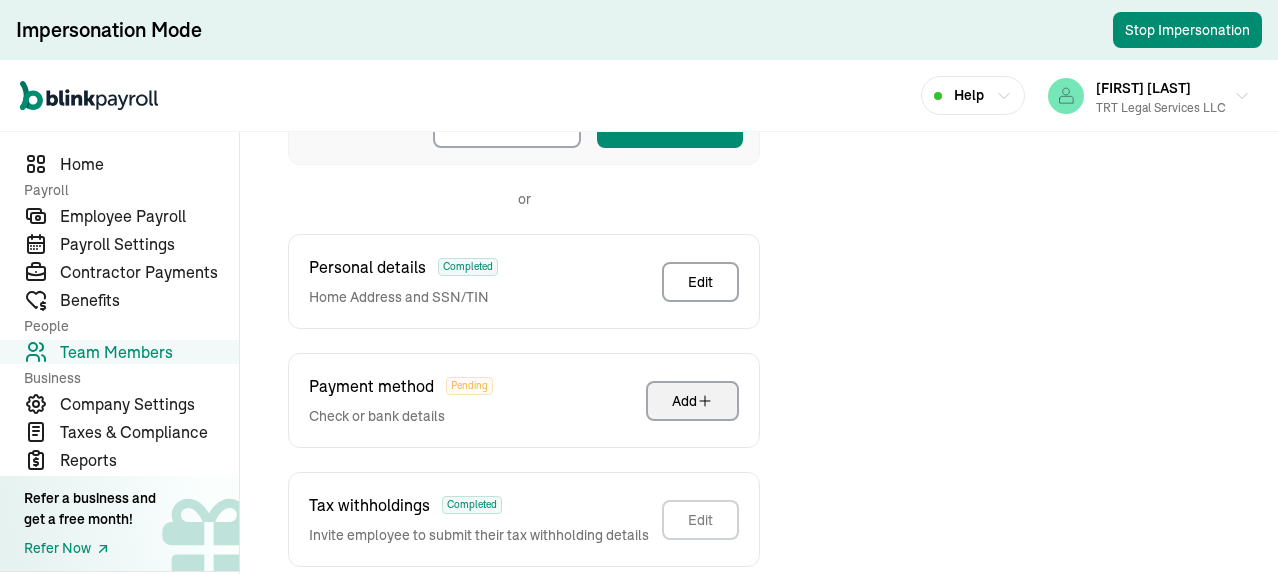 click on "Add" at bounding box center [692, 401] 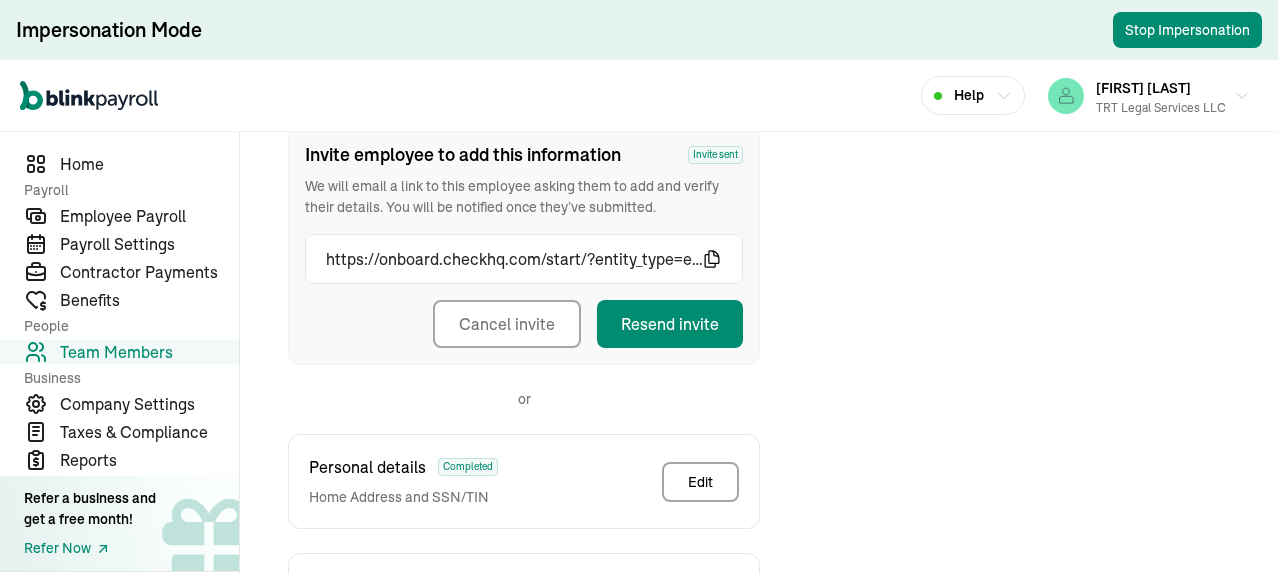 scroll, scrollTop: 496, scrollLeft: 0, axis: vertical 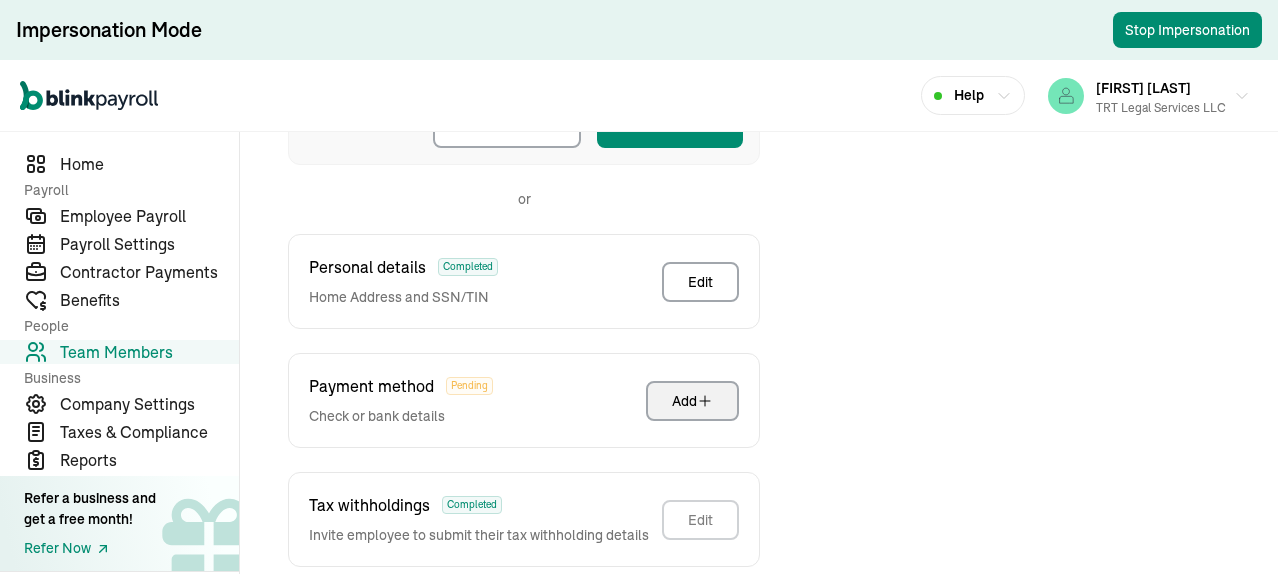 click on "Add" at bounding box center [692, 401] 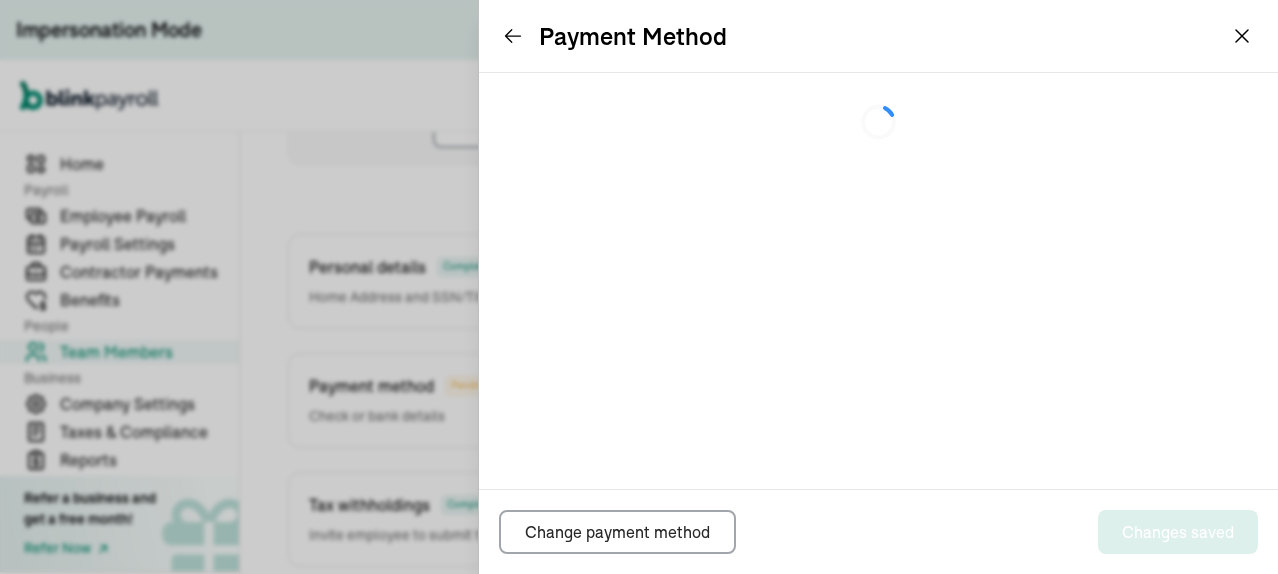 scroll, scrollTop: 296, scrollLeft: 0, axis: vertical 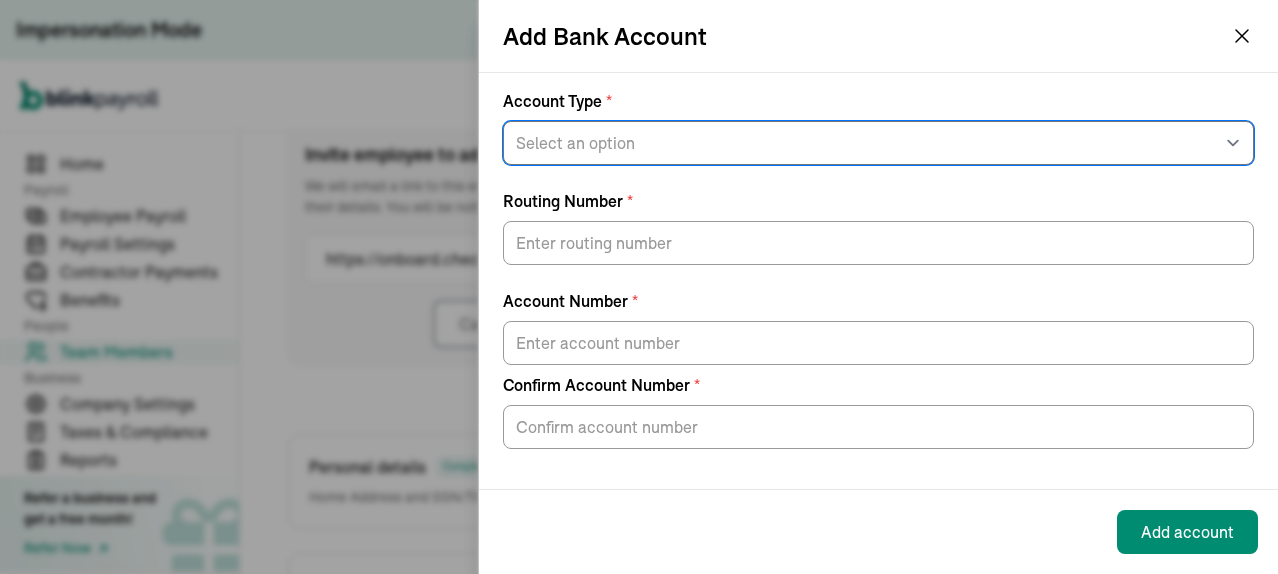 click on "Select an option Savings Checking" at bounding box center (878, 143) 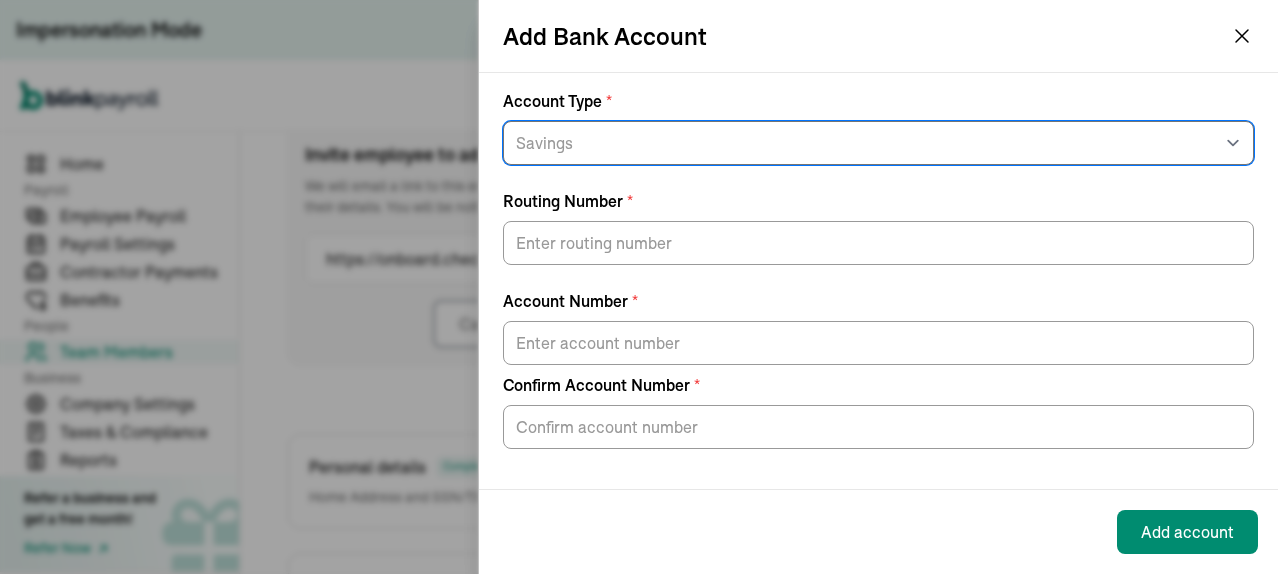 click on "Select an option Savings Checking" at bounding box center [878, 143] 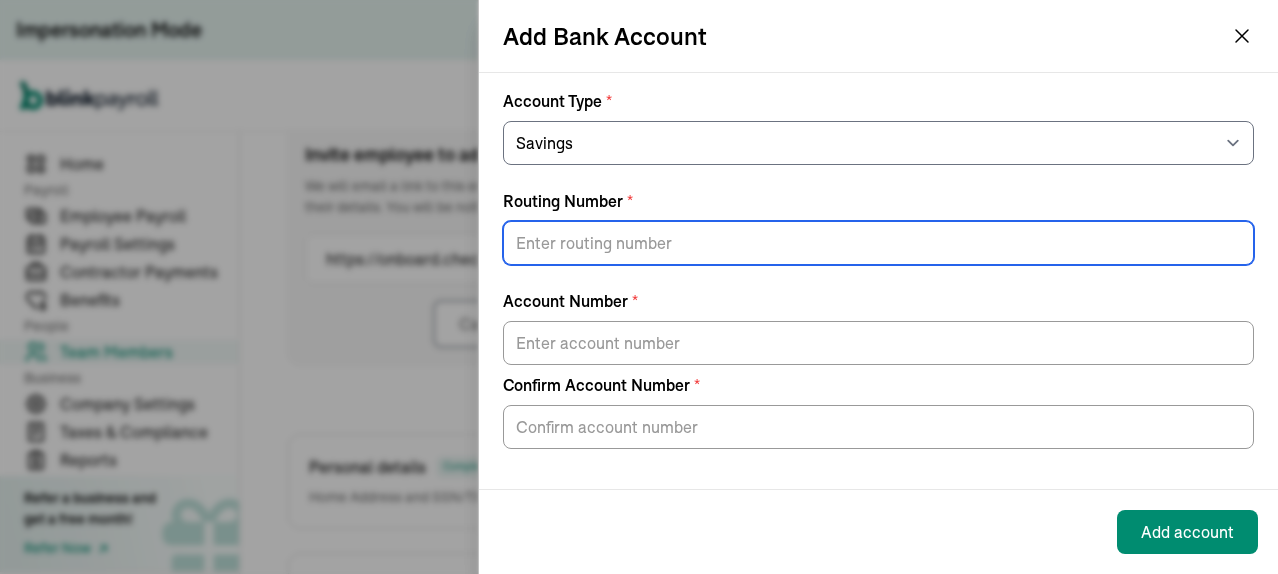 click on "Routing Number   *" at bounding box center [878, 243] 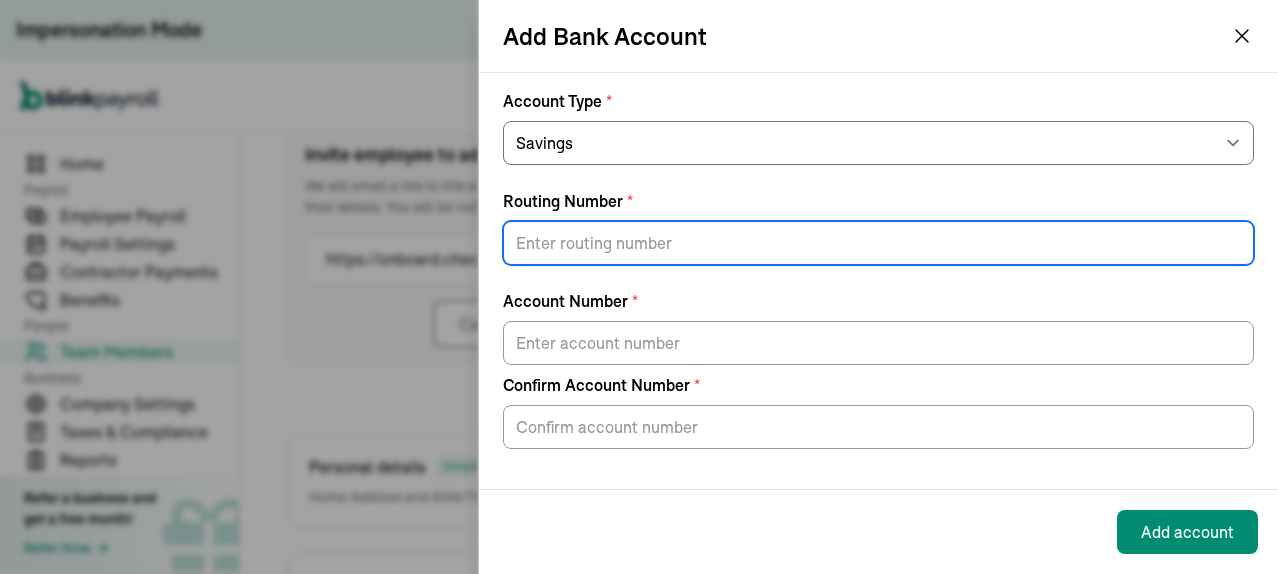 click on "Routing Number   *" at bounding box center [878, 243] 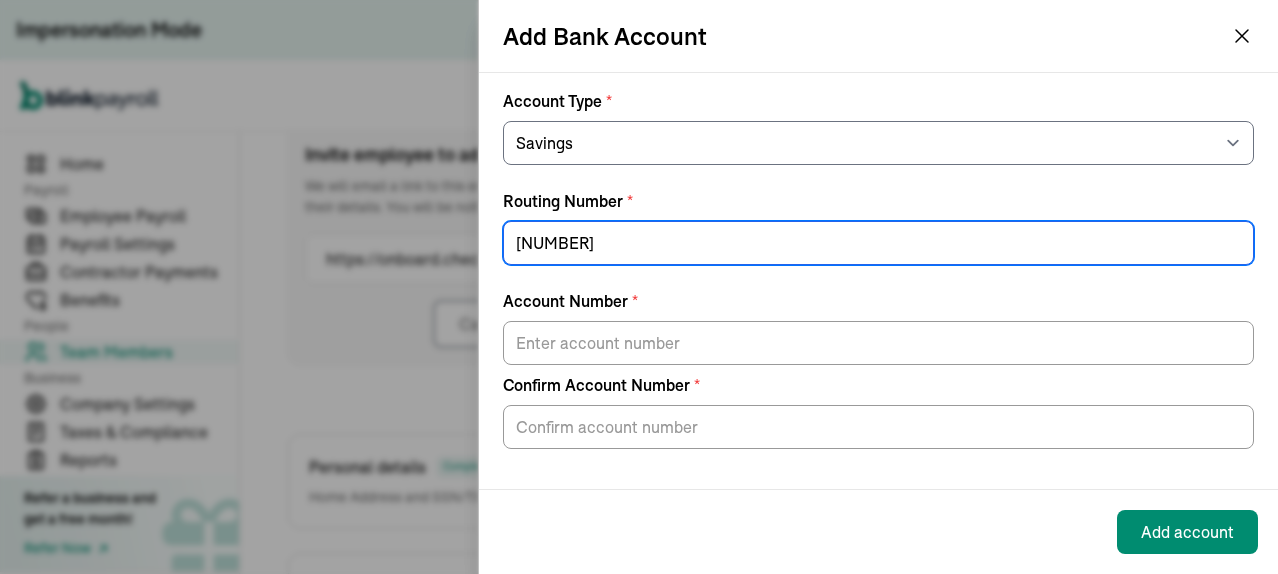 type on "274976067" 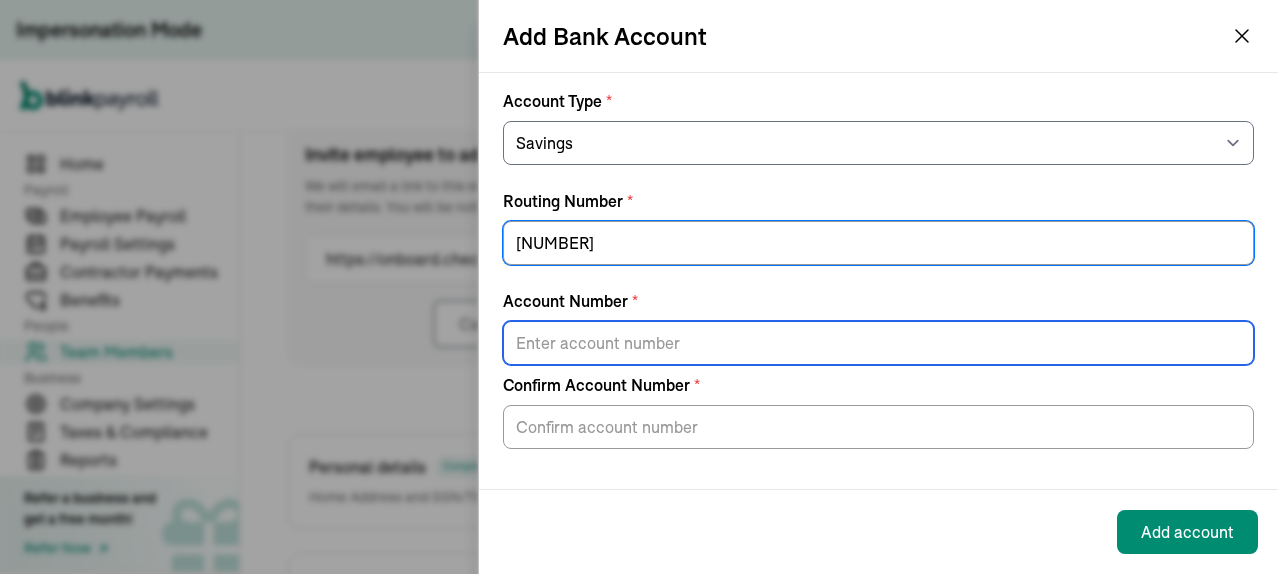 click on "Account Number   *" at bounding box center (878, 343) 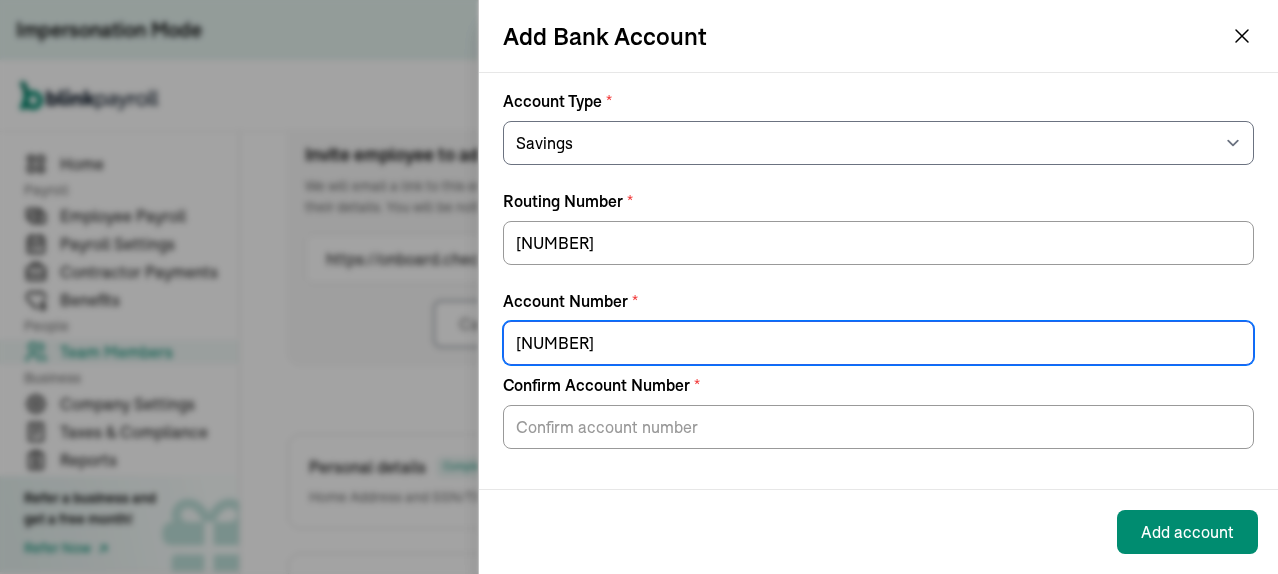 type on "600203913876" 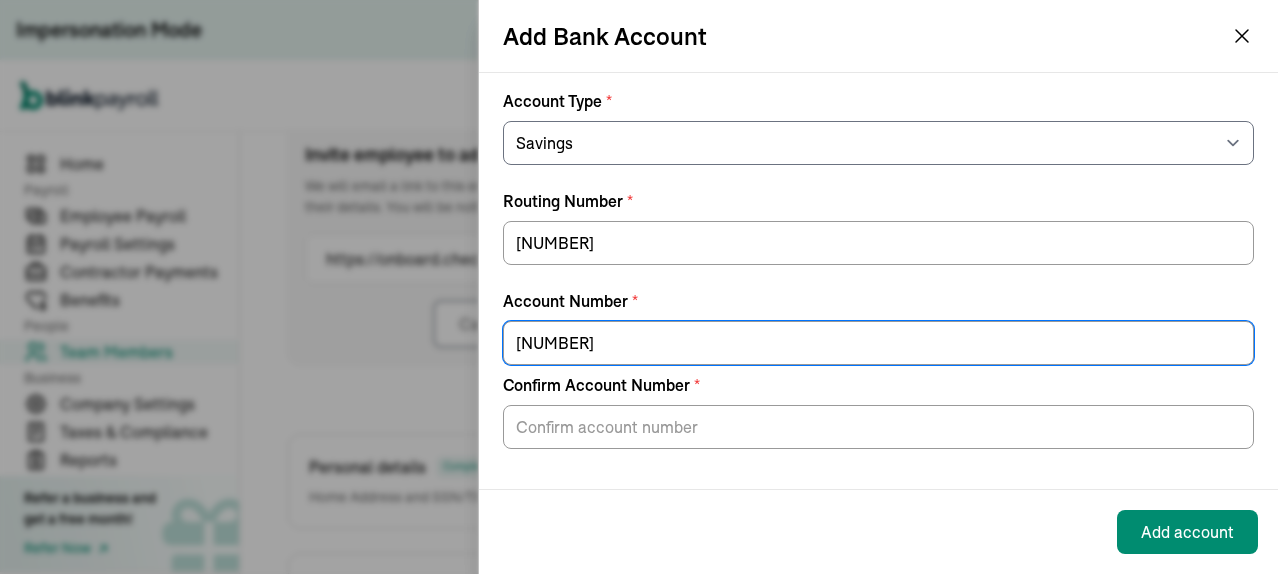 click on "Add Bank Account" at bounding box center (878, 36) 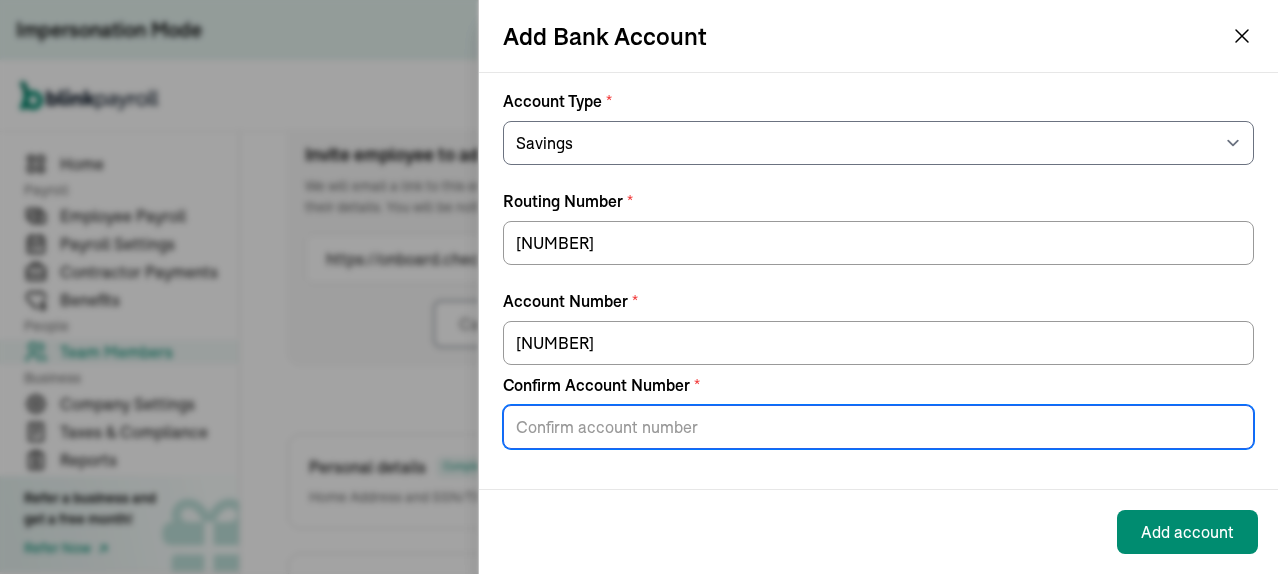 click on "Confirm Account Number   *" at bounding box center (878, 427) 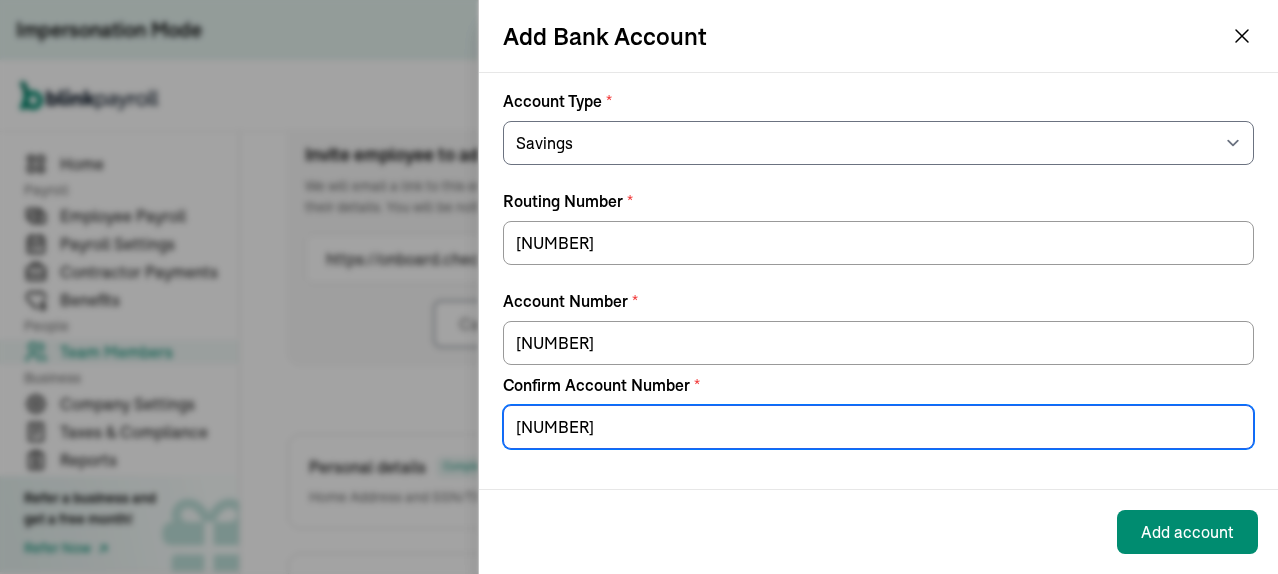 type on "600203913876" 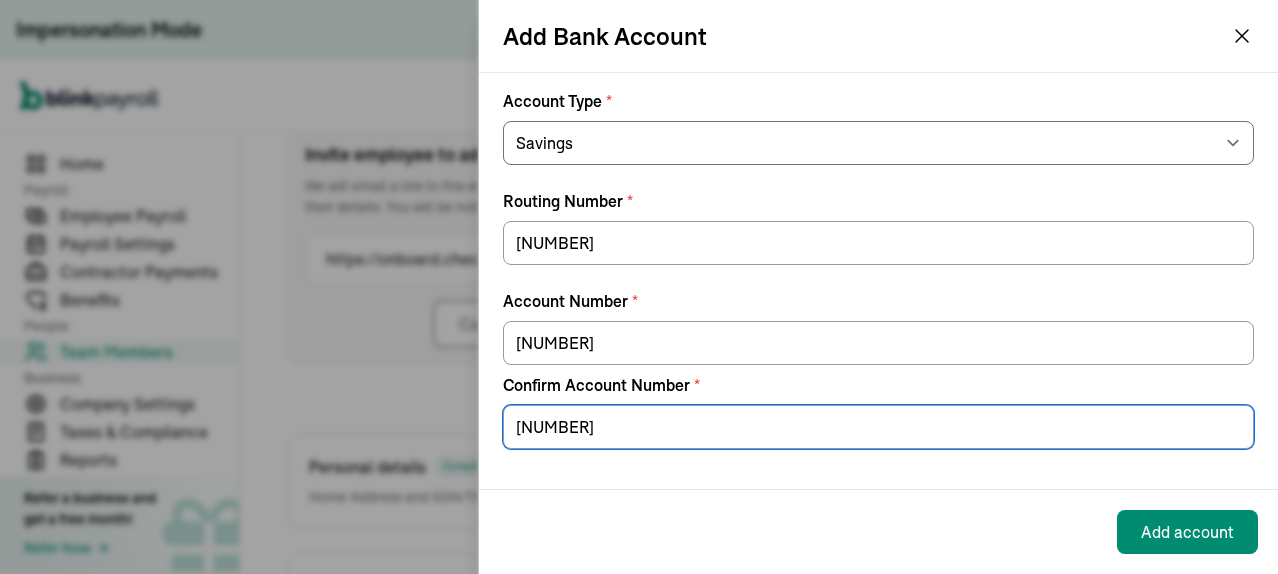 click on "Add Bank Account" at bounding box center [878, 36] 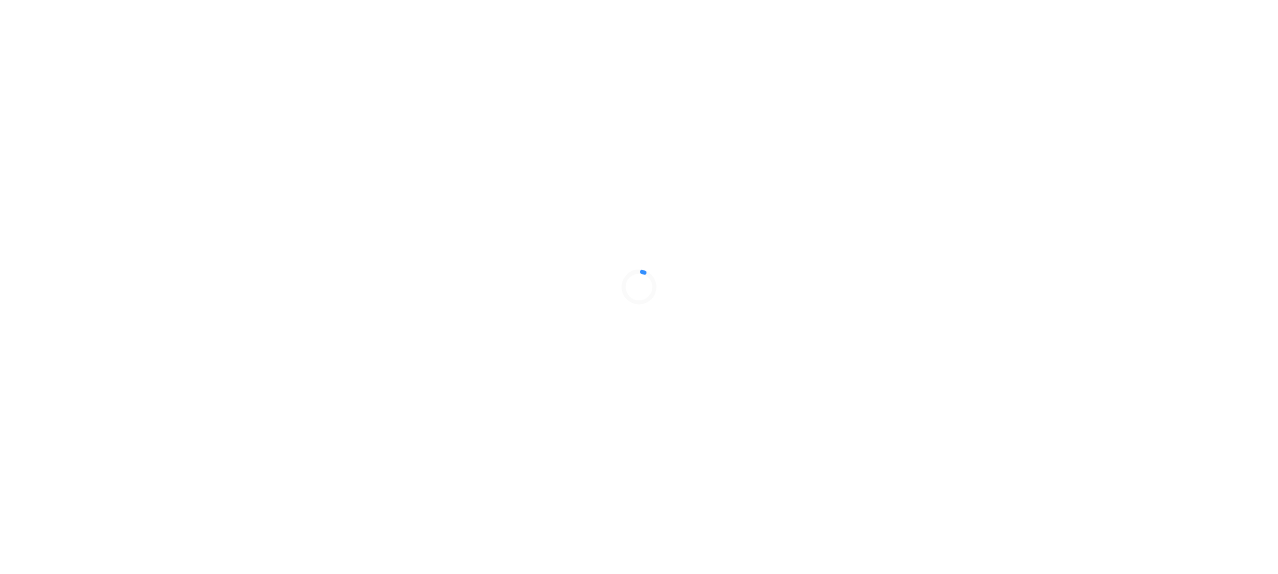 scroll, scrollTop: 0, scrollLeft: 0, axis: both 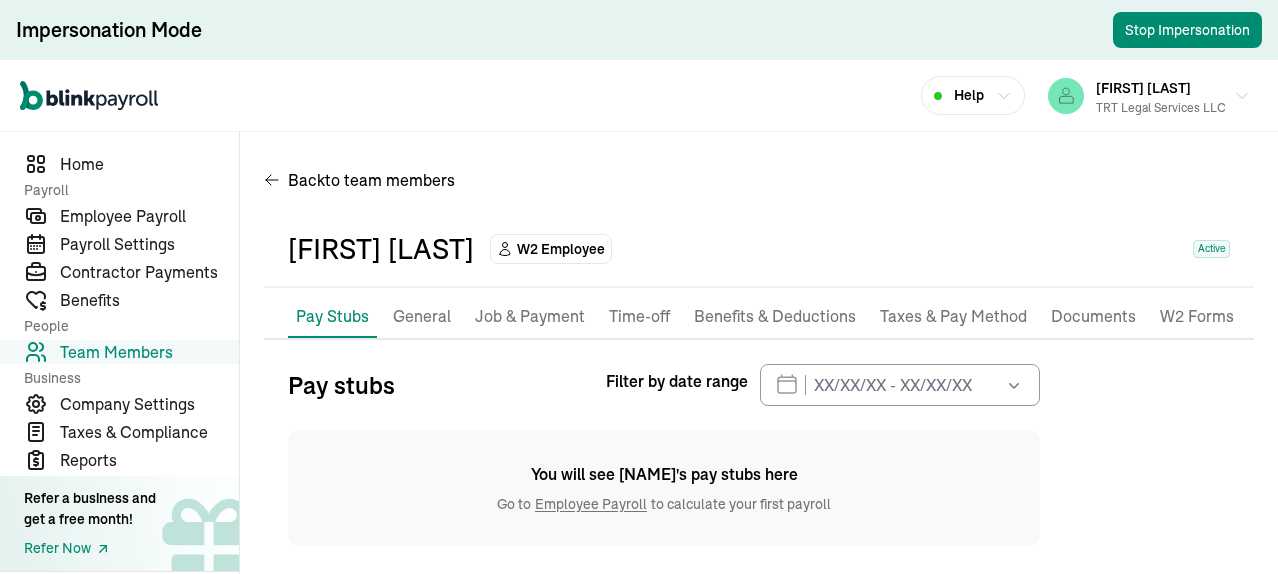 click on "Taxes & Pay Method" at bounding box center (953, 317) 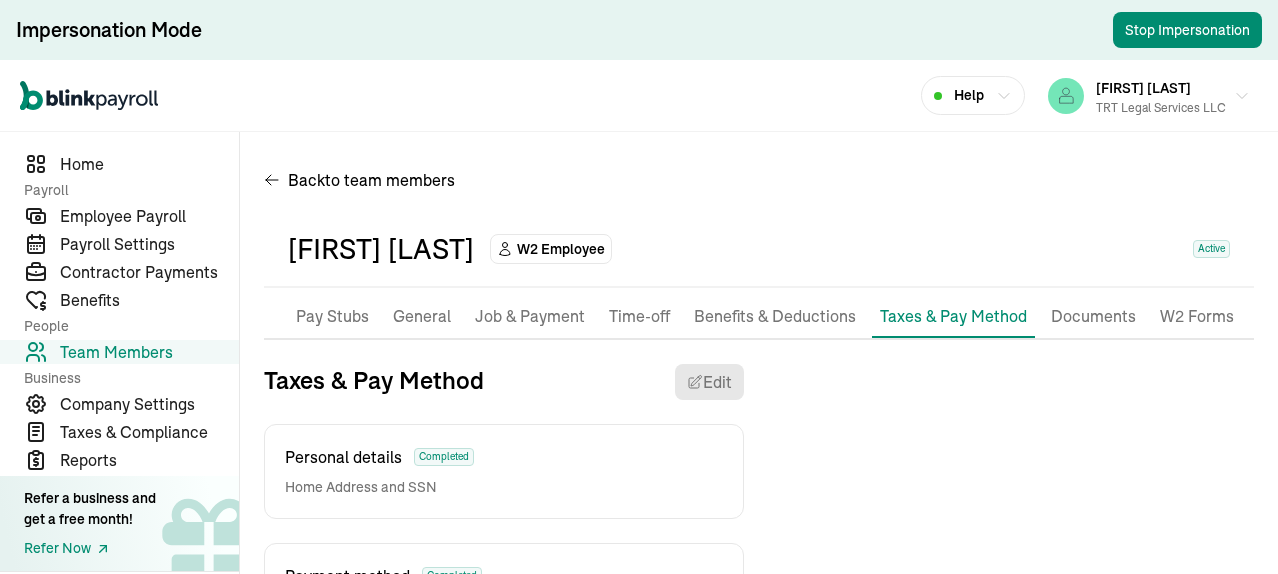 scroll, scrollTop: 225, scrollLeft: 0, axis: vertical 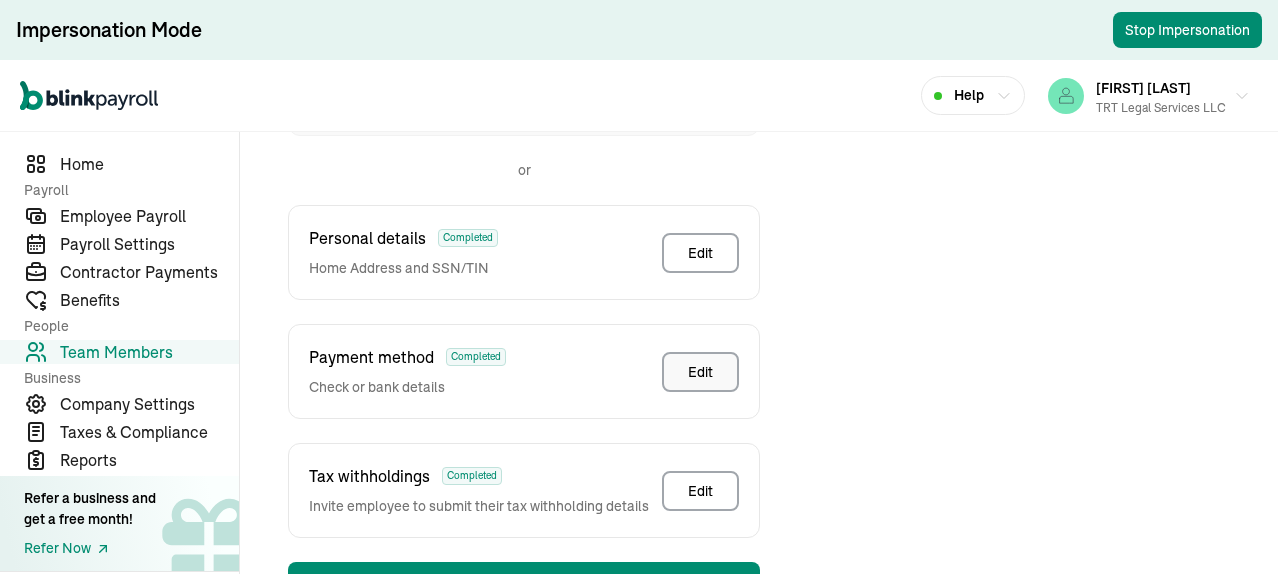 click on "Edit" at bounding box center [700, 372] 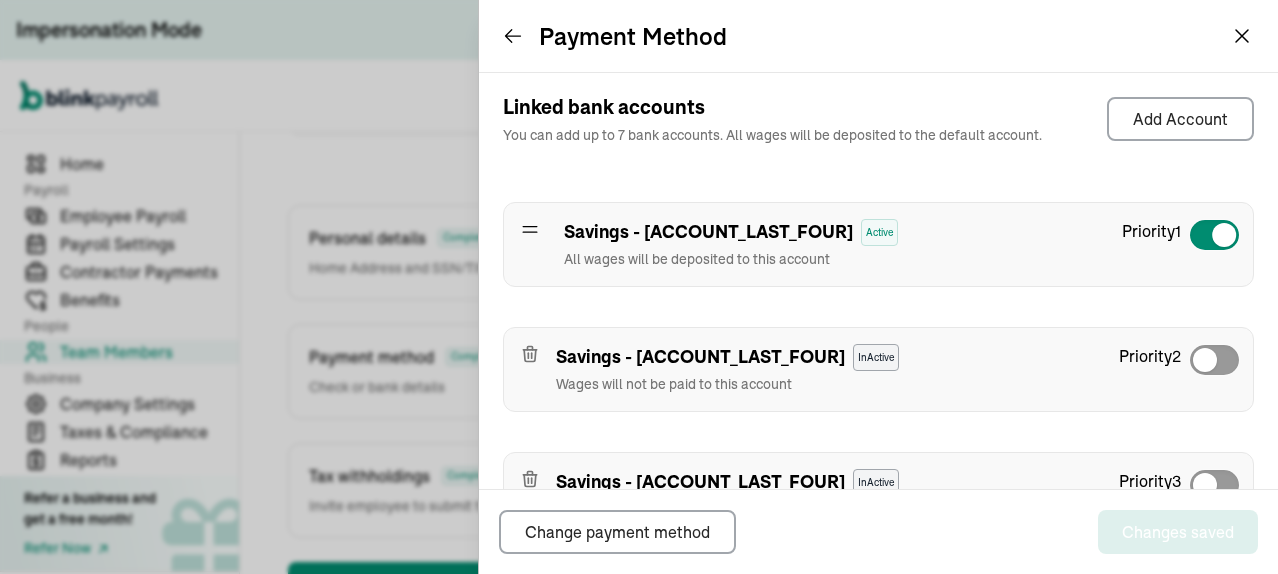 scroll, scrollTop: 296, scrollLeft: 0, axis: vertical 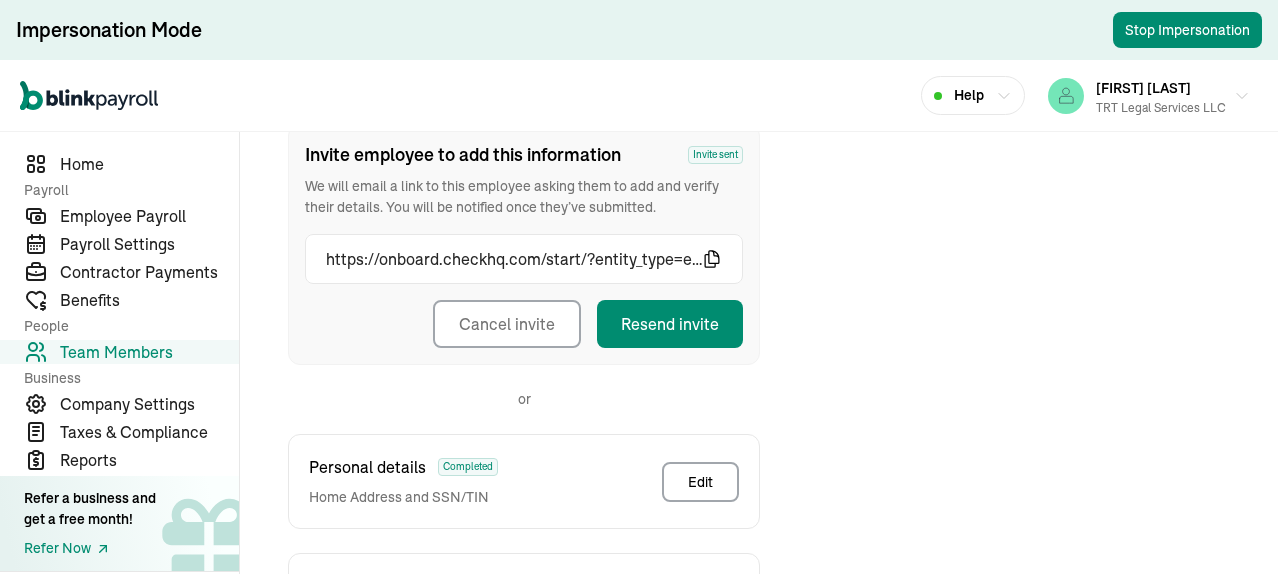 click on "Team Members" at bounding box center [149, 352] 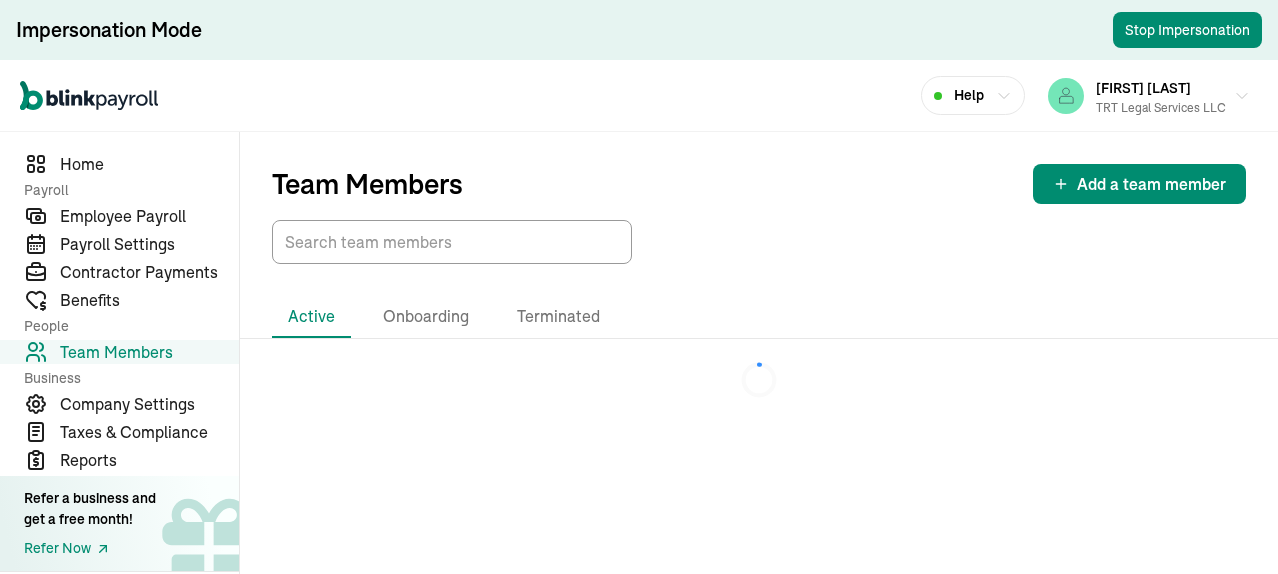 scroll, scrollTop: 0, scrollLeft: 0, axis: both 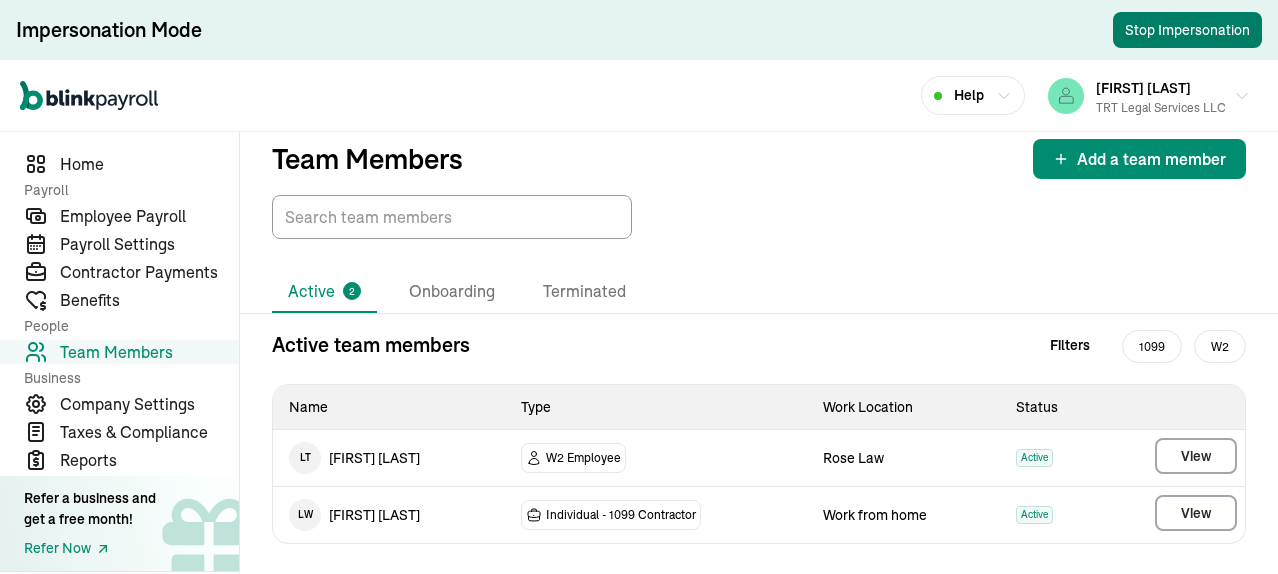 click on "Stop Impersonation" at bounding box center (1187, 30) 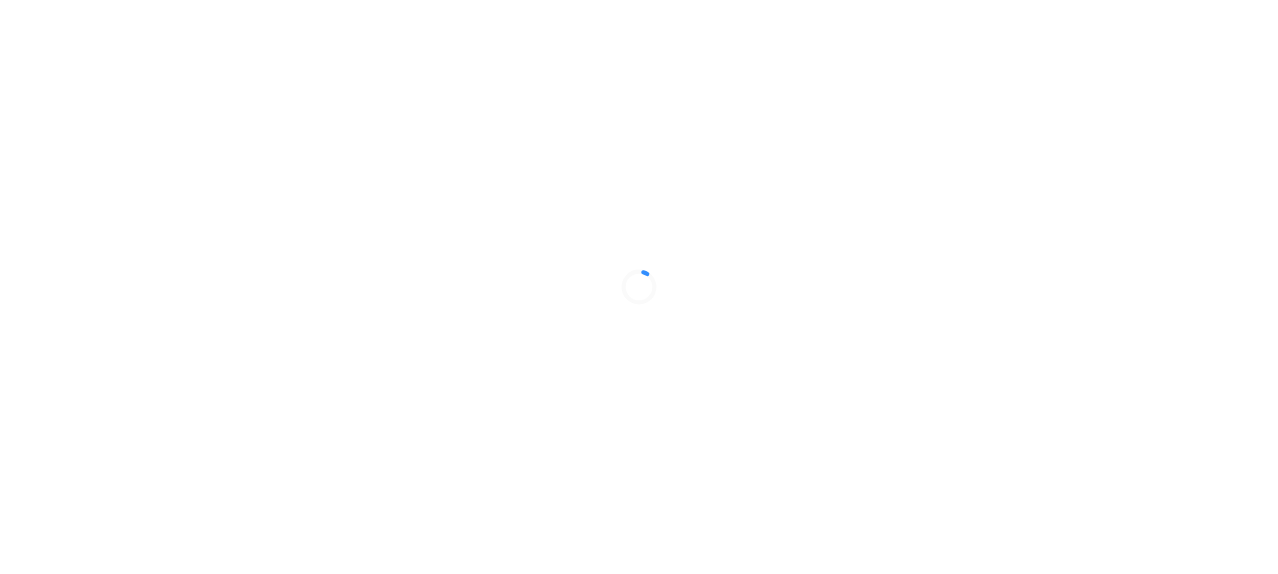 scroll, scrollTop: 0, scrollLeft: 0, axis: both 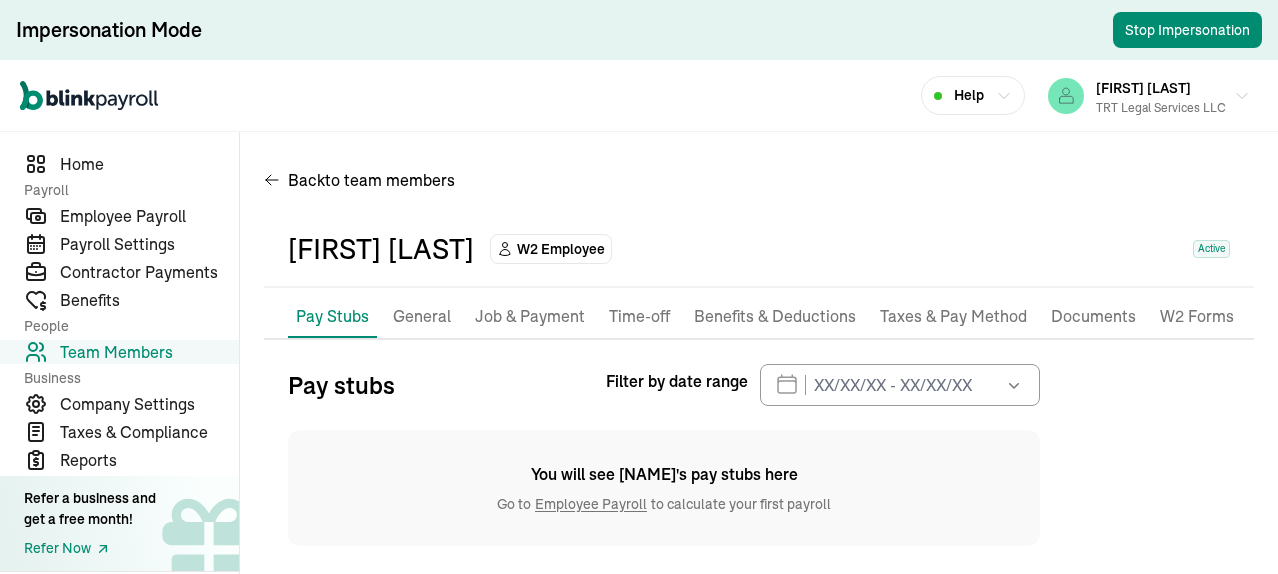 click on "Taxes & Pay Method" at bounding box center [953, 317] 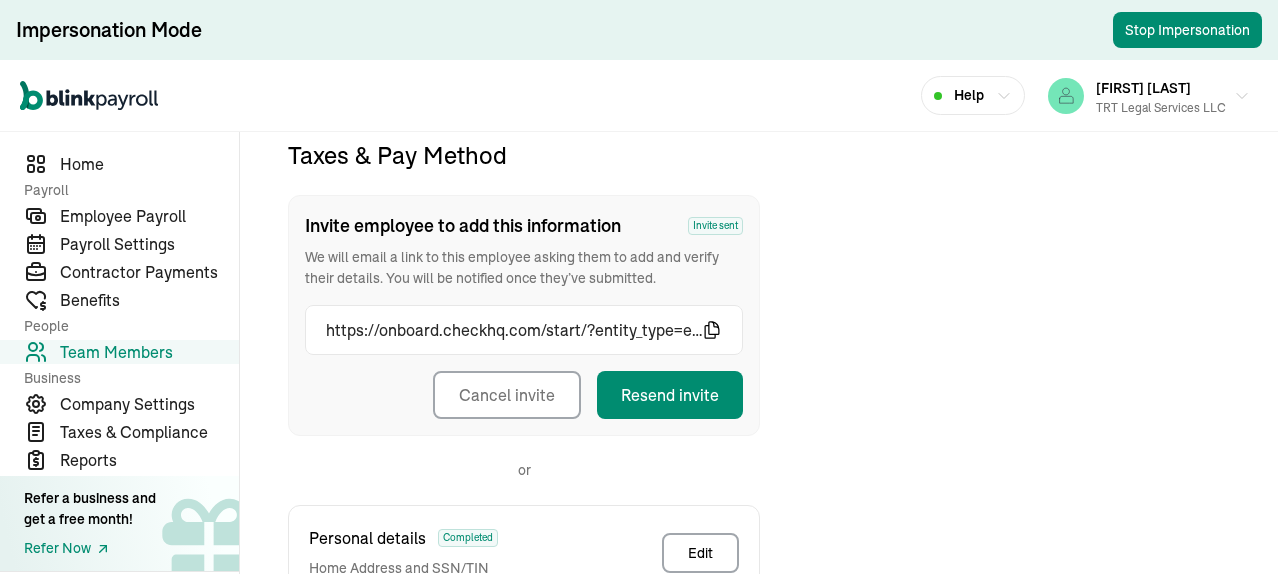 scroll, scrollTop: 525, scrollLeft: 0, axis: vertical 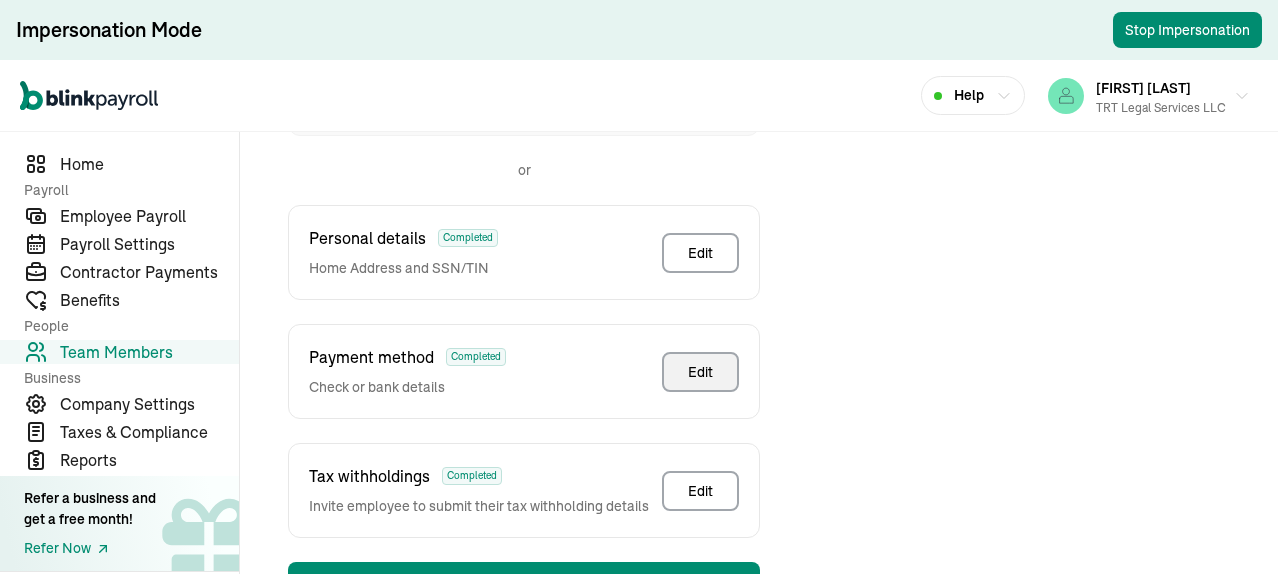 click on "Edit" at bounding box center [700, 372] 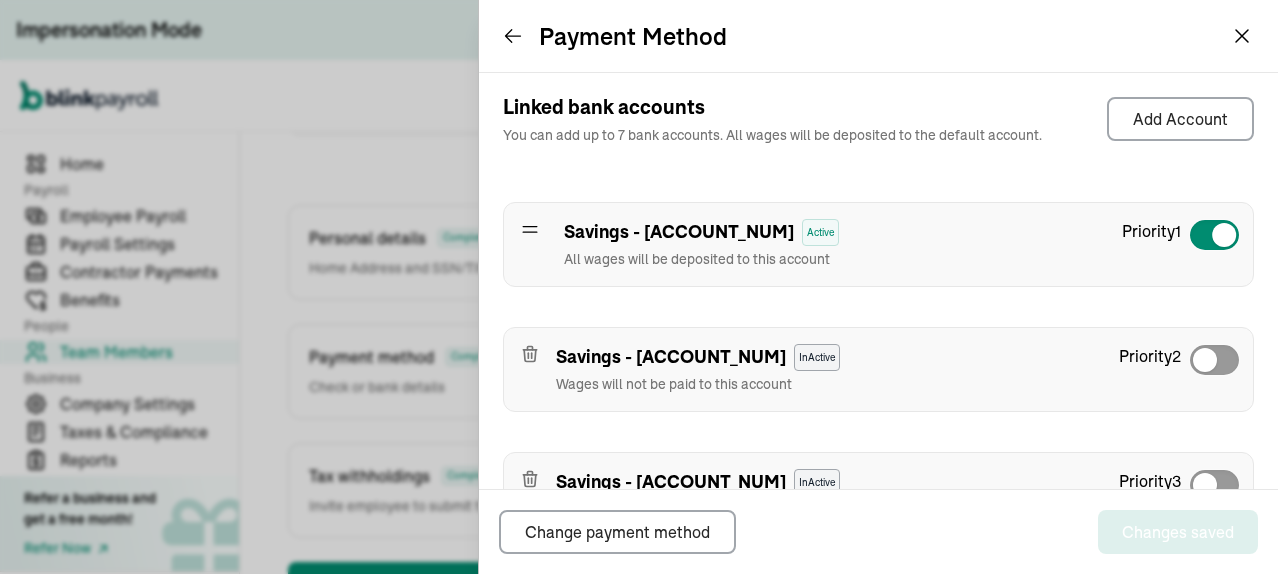 scroll, scrollTop: 296, scrollLeft: 0, axis: vertical 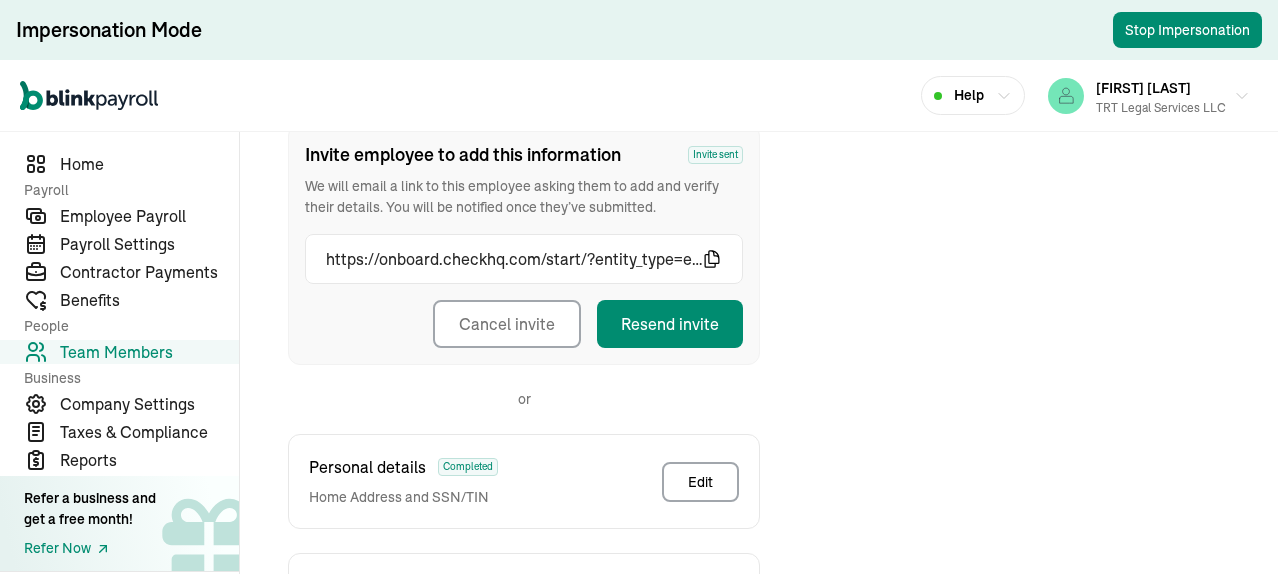 click on "Team Members" at bounding box center [149, 352] 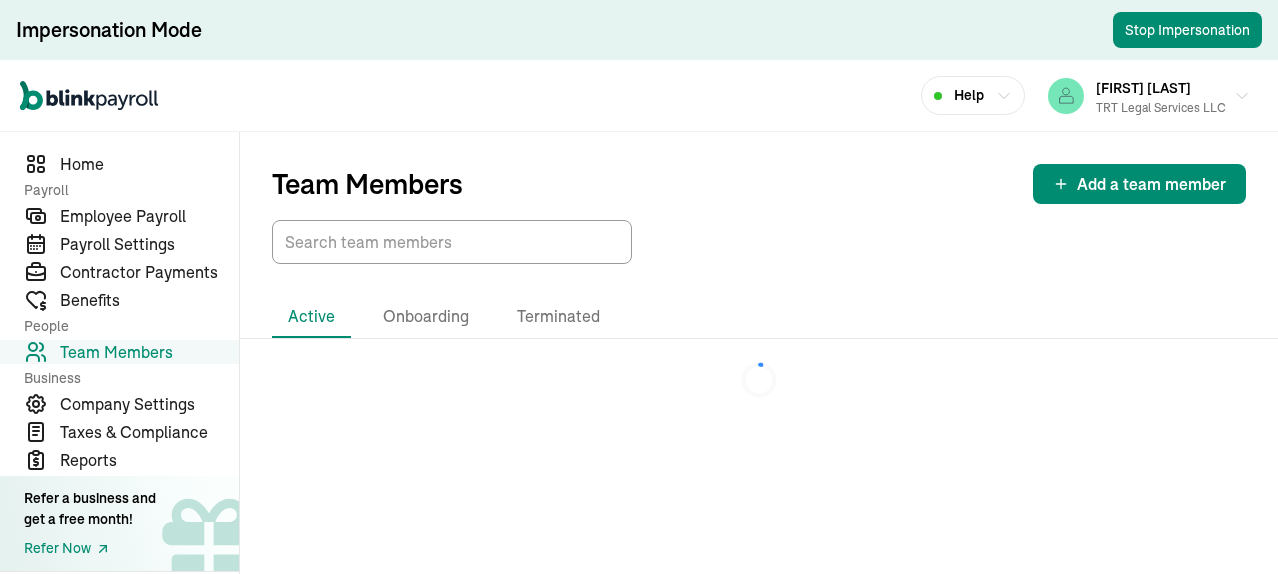 scroll, scrollTop: 0, scrollLeft: 0, axis: both 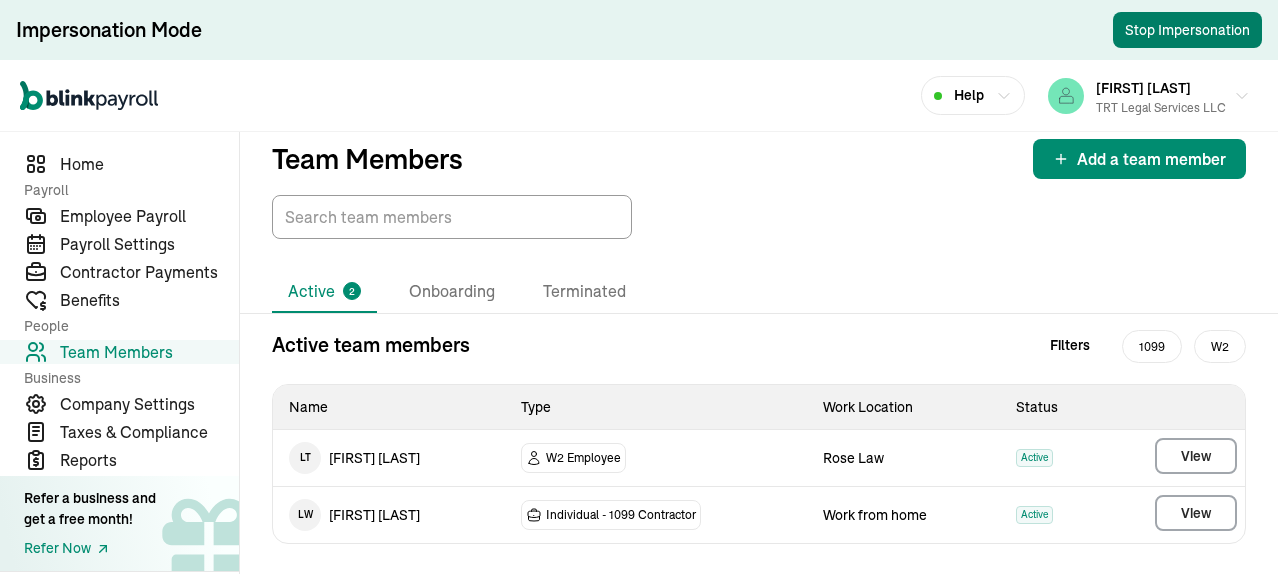 click on "Stop Impersonation" at bounding box center [1187, 30] 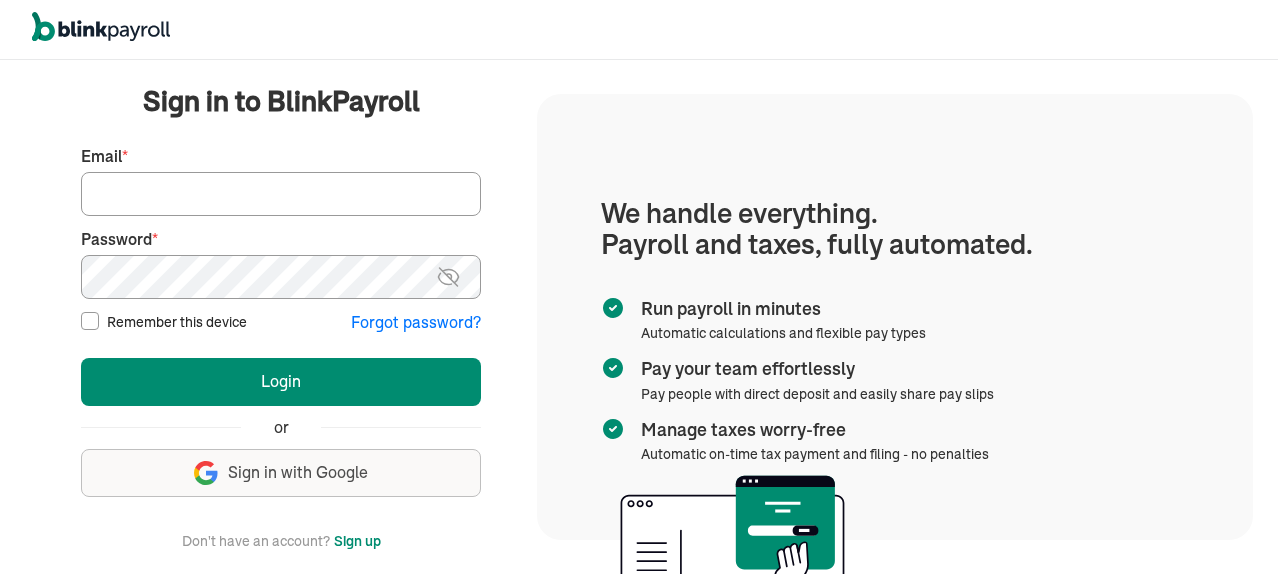 scroll, scrollTop: 0, scrollLeft: 0, axis: both 